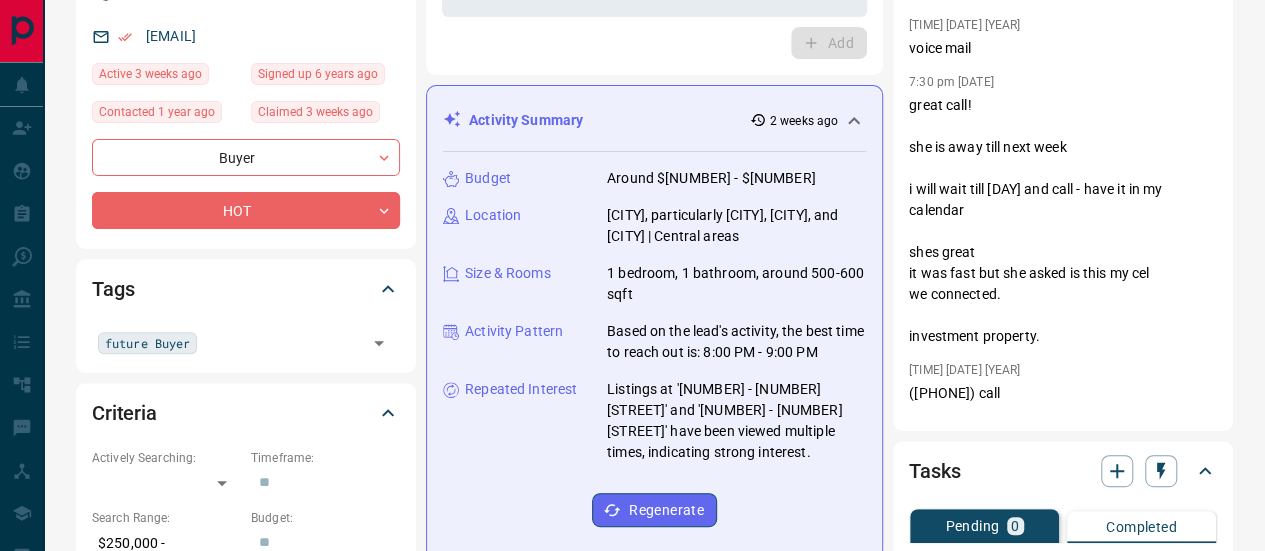 scroll, scrollTop: 0, scrollLeft: 0, axis: both 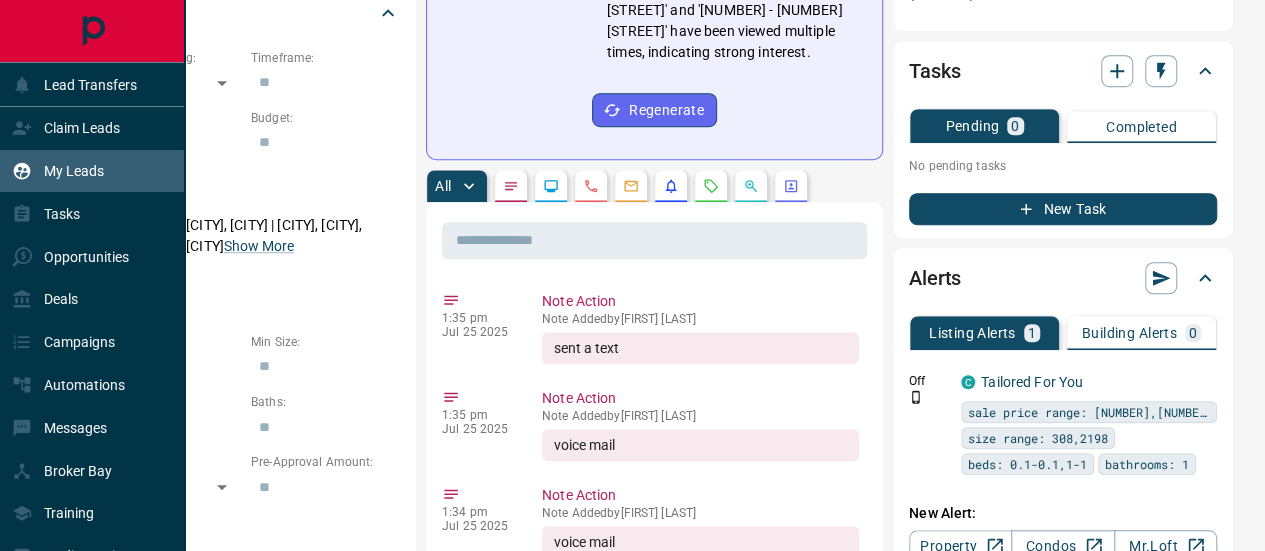 click on "My Leads" at bounding box center (74, 171) 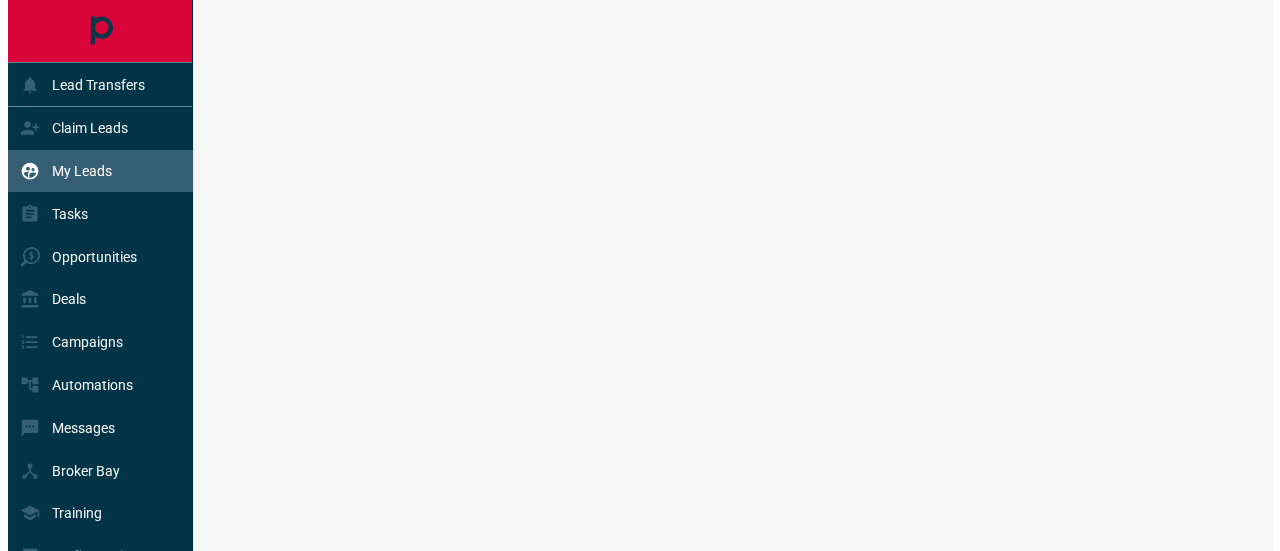 scroll, scrollTop: 0, scrollLeft: 0, axis: both 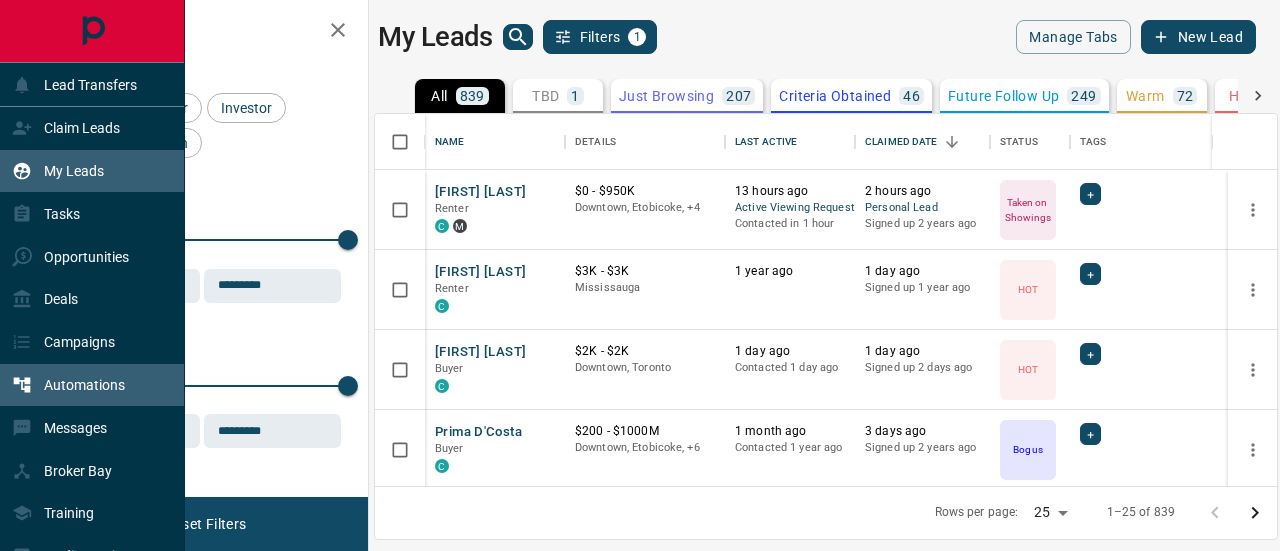 click on "Automations" at bounding box center (84, 385) 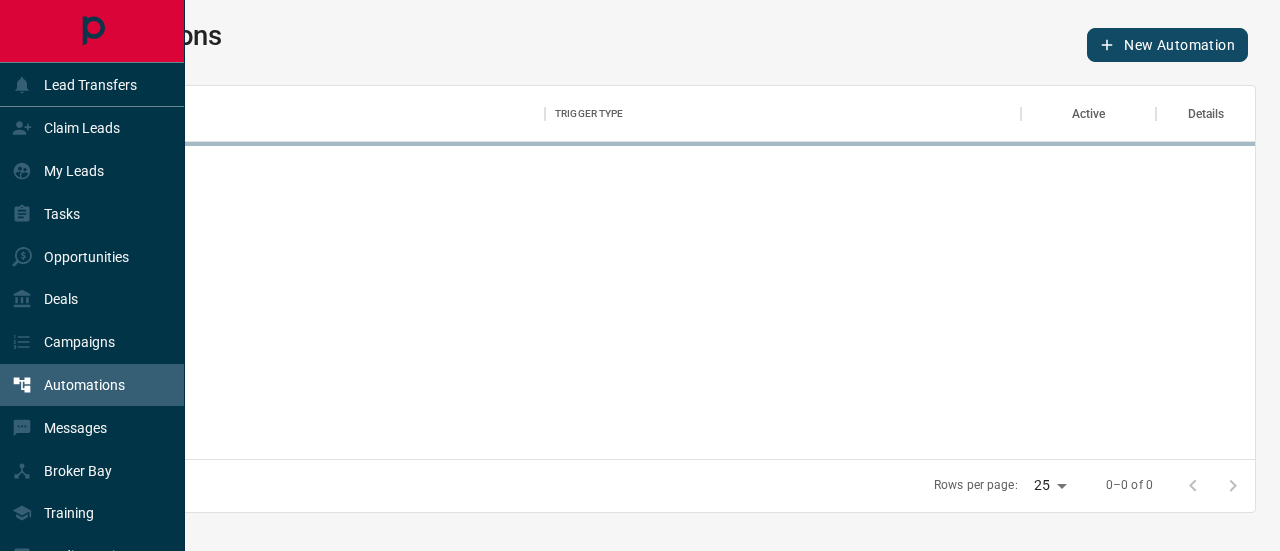 scroll, scrollTop: 16, scrollLeft: 16, axis: both 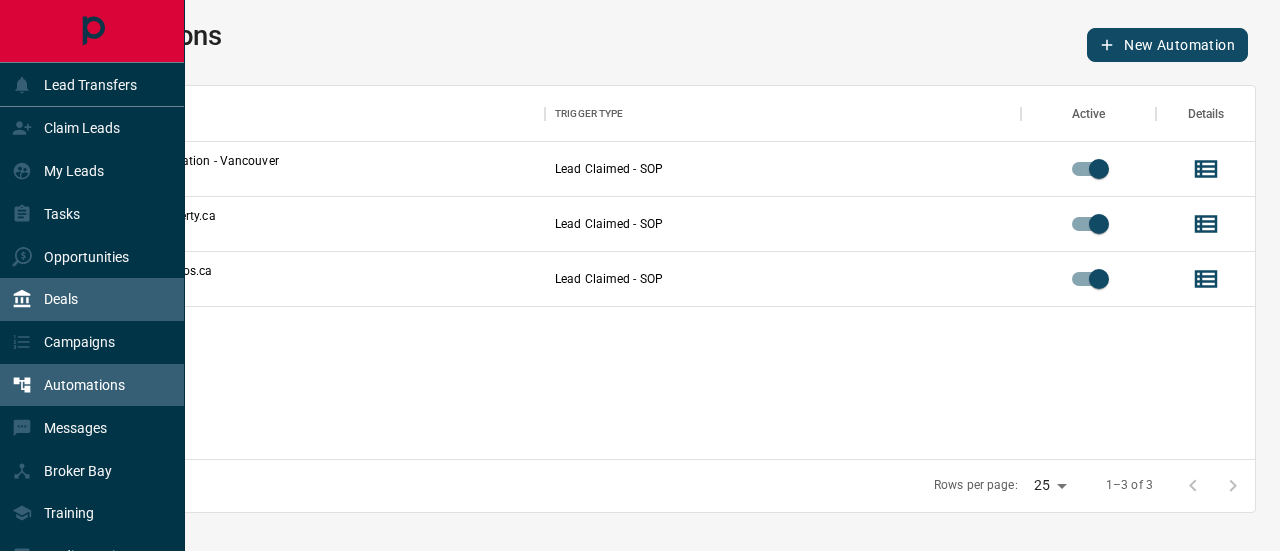 click on "Deals" at bounding box center (92, 299) 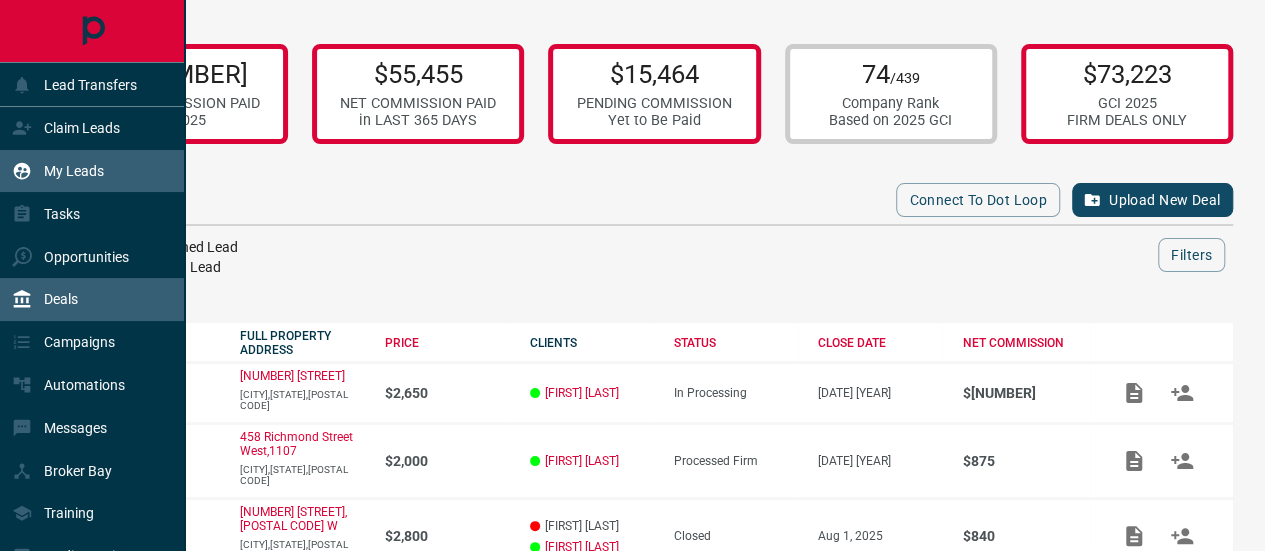 click on "My Leads" at bounding box center [74, 171] 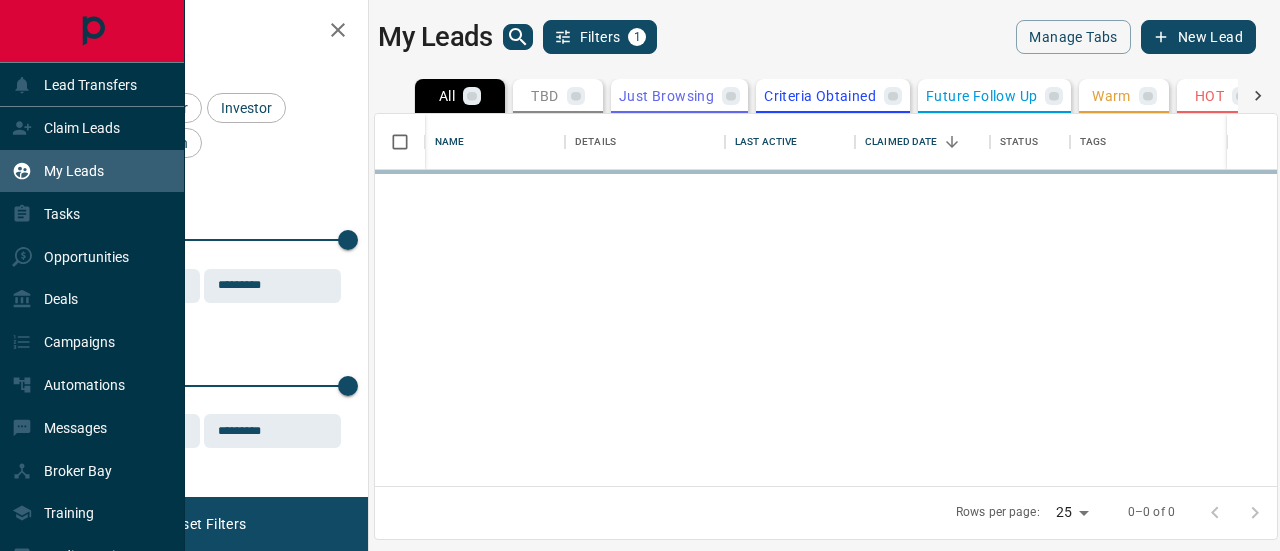 scroll, scrollTop: 16, scrollLeft: 16, axis: both 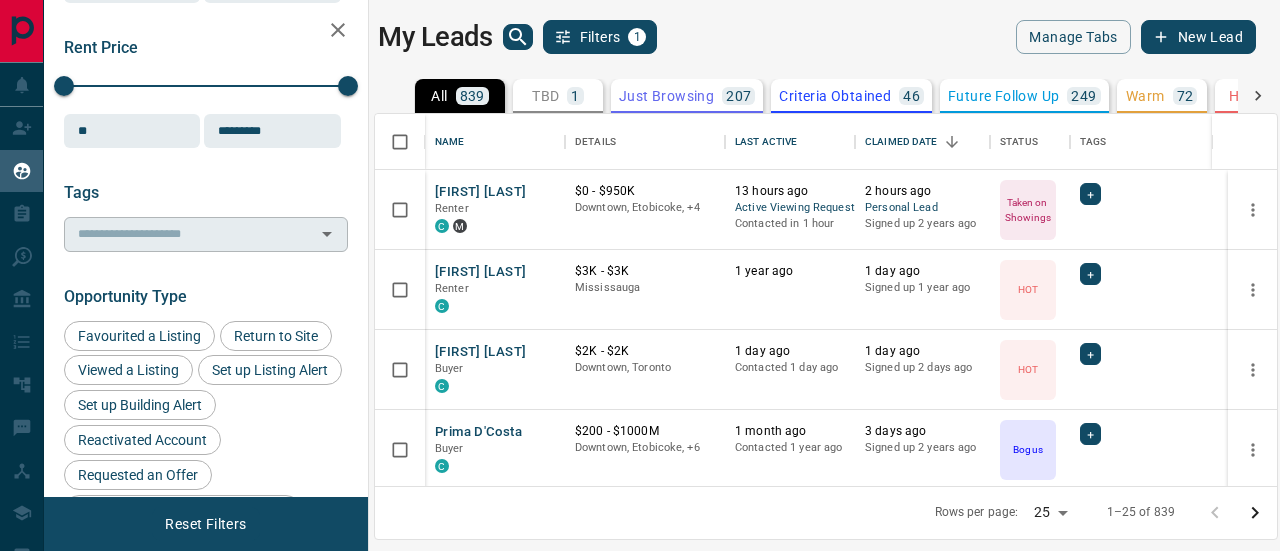 click at bounding box center [189, 234] 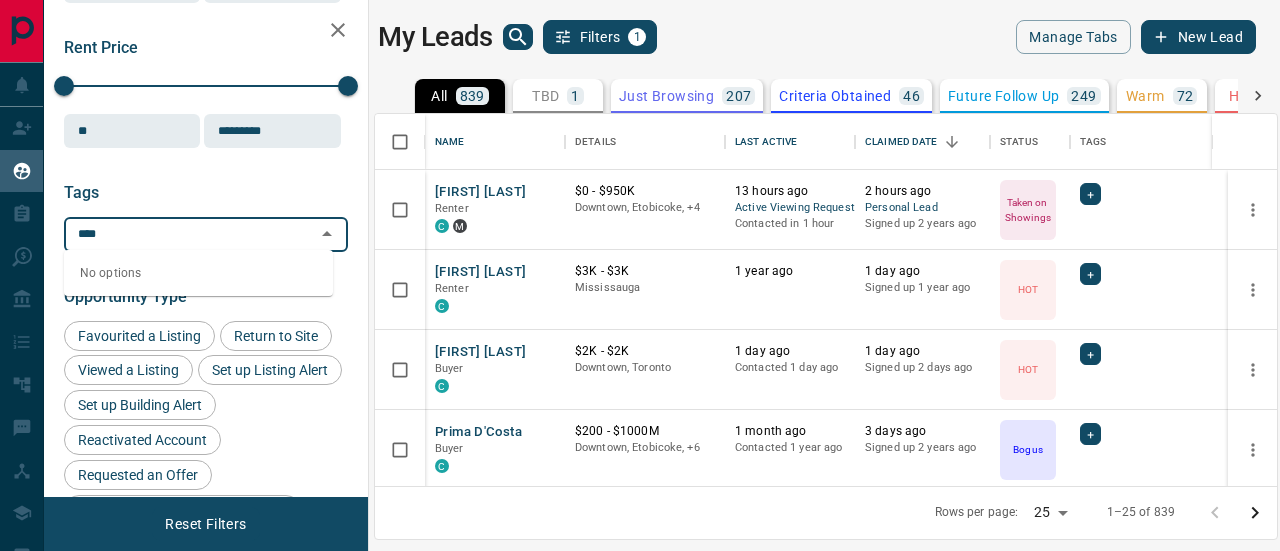 type on "***" 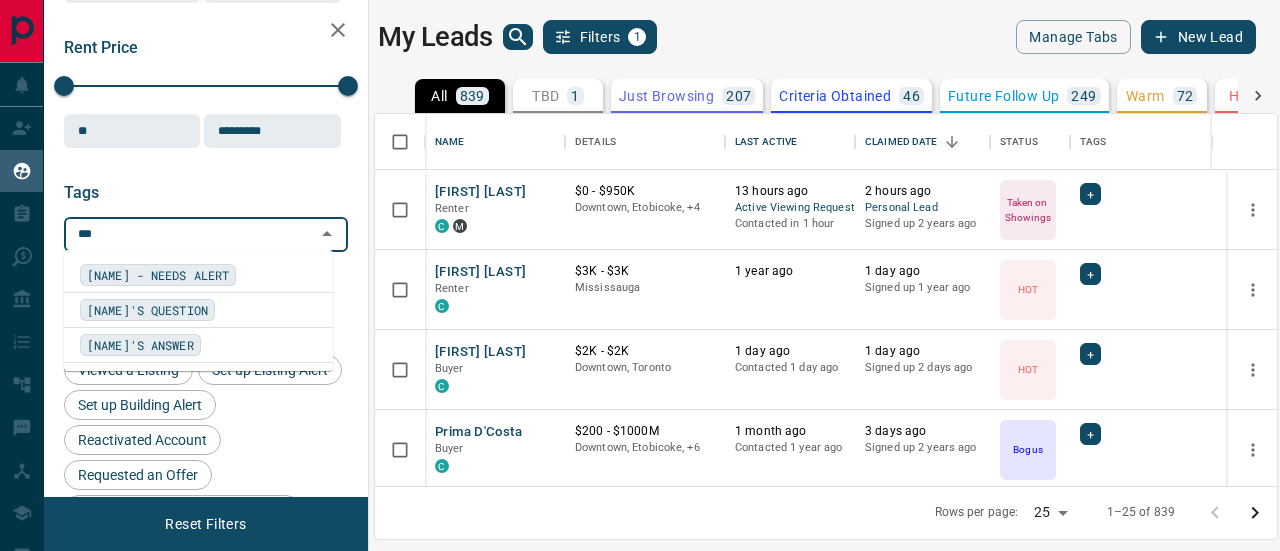 click on "[NAME]'S QUESTION" at bounding box center [147, 310] 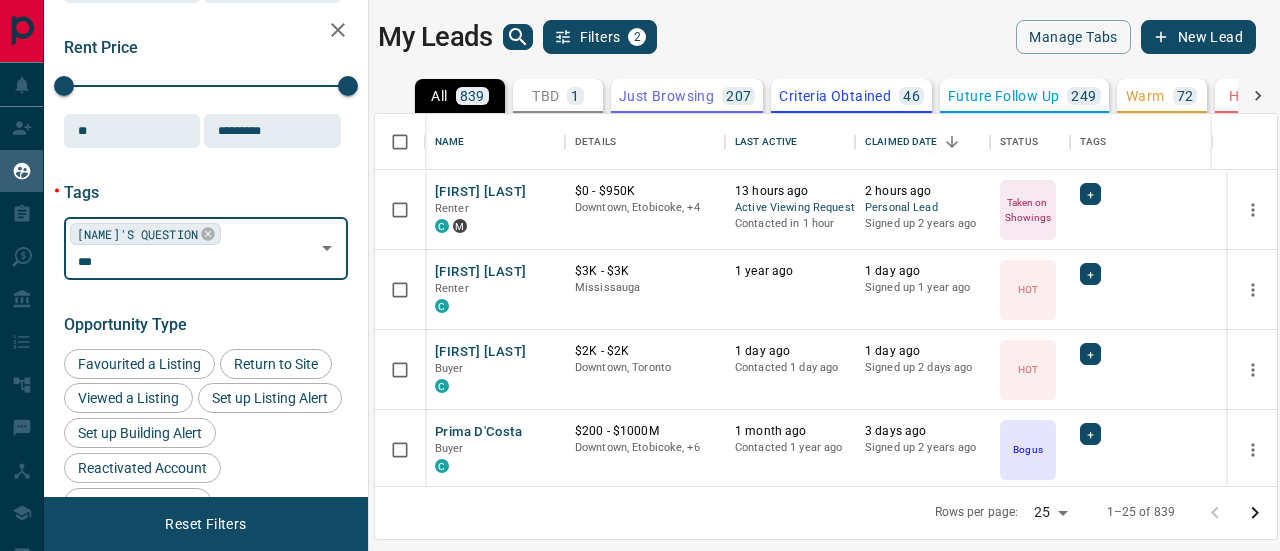 type 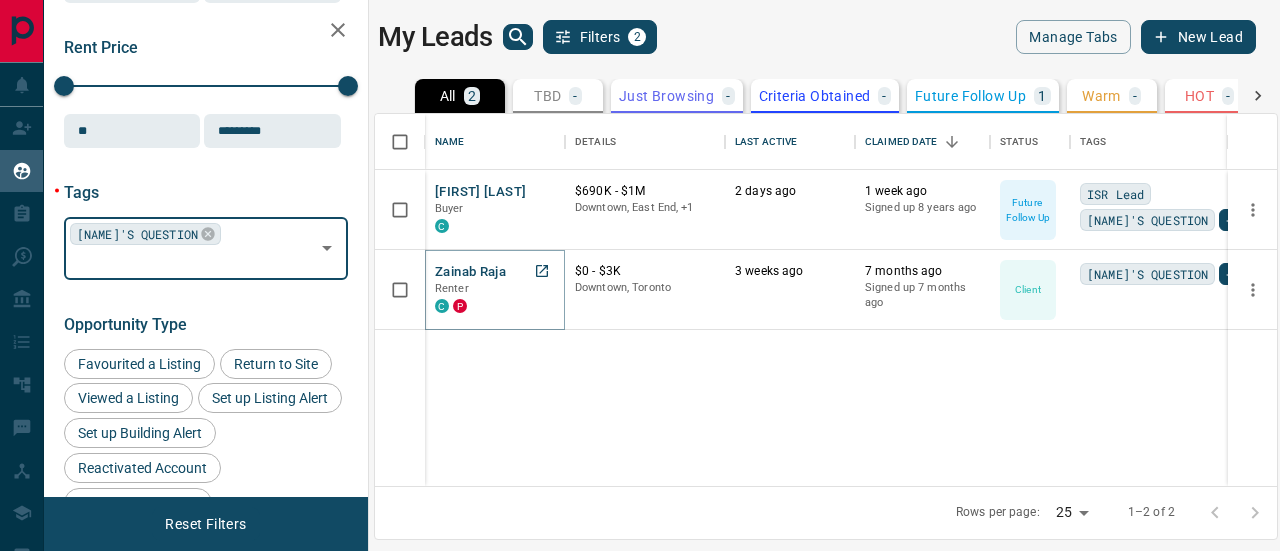 click on "Zainab Raja" at bounding box center (470, 272) 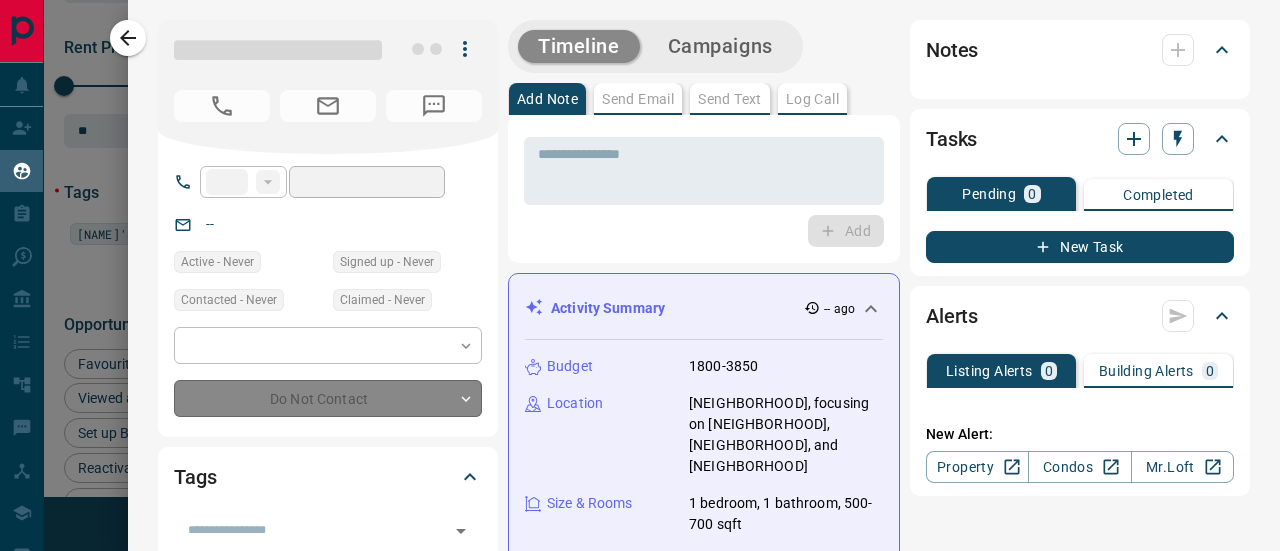 type on "**" 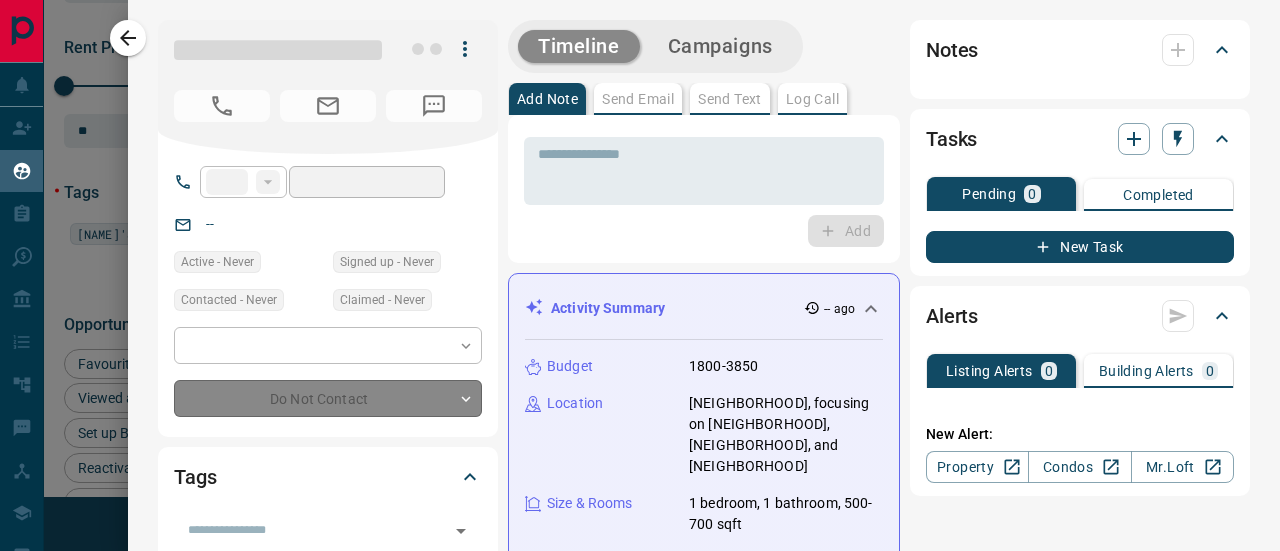 type on "**********" 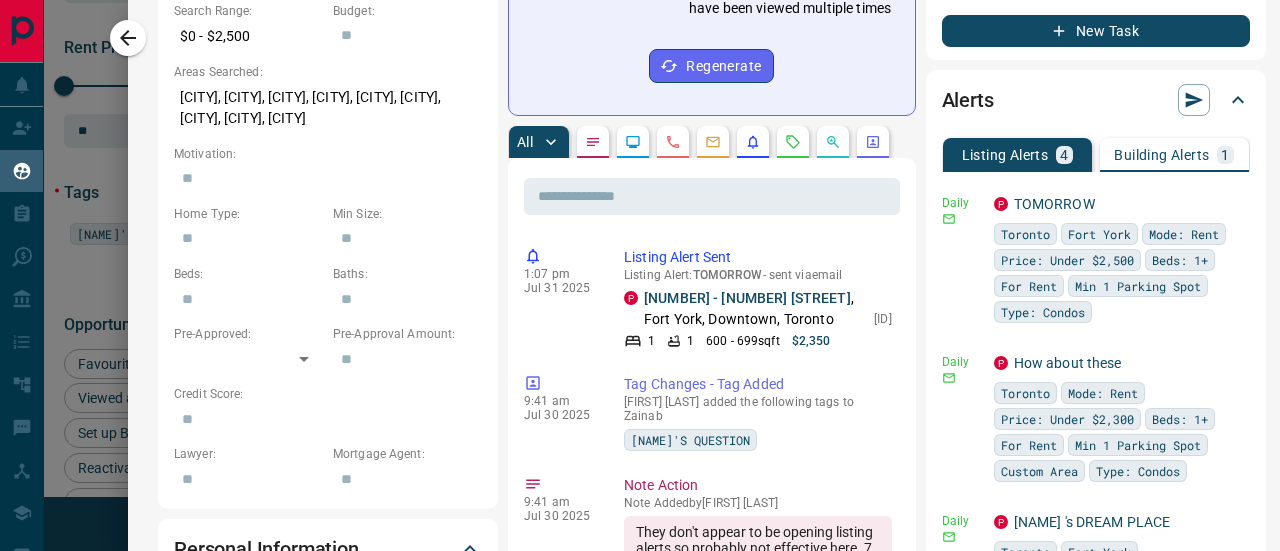 scroll, scrollTop: 700, scrollLeft: 0, axis: vertical 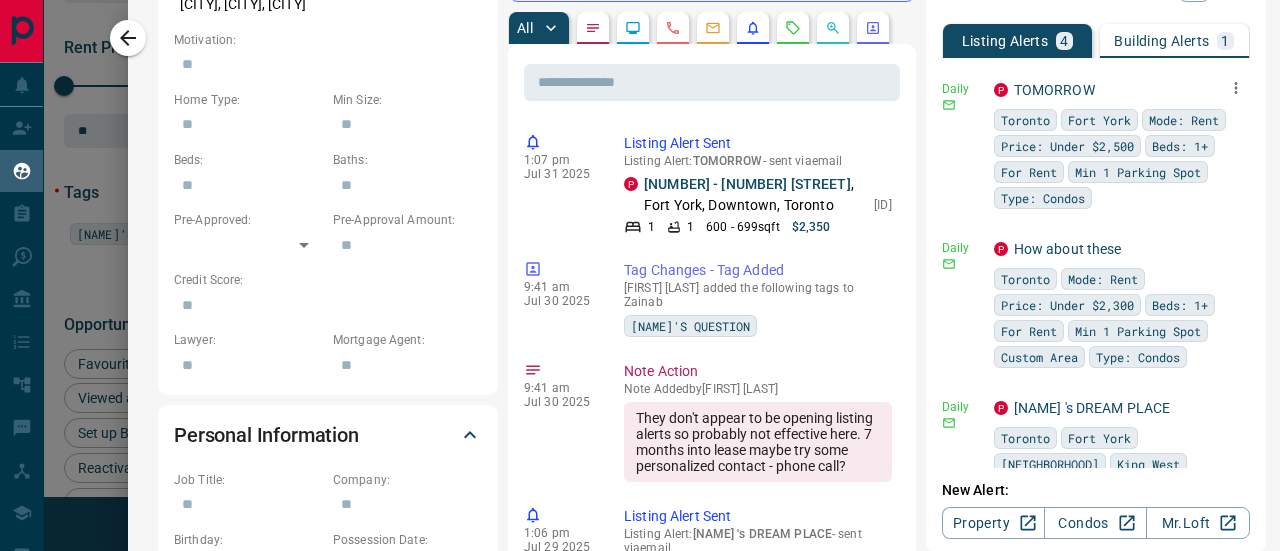 click 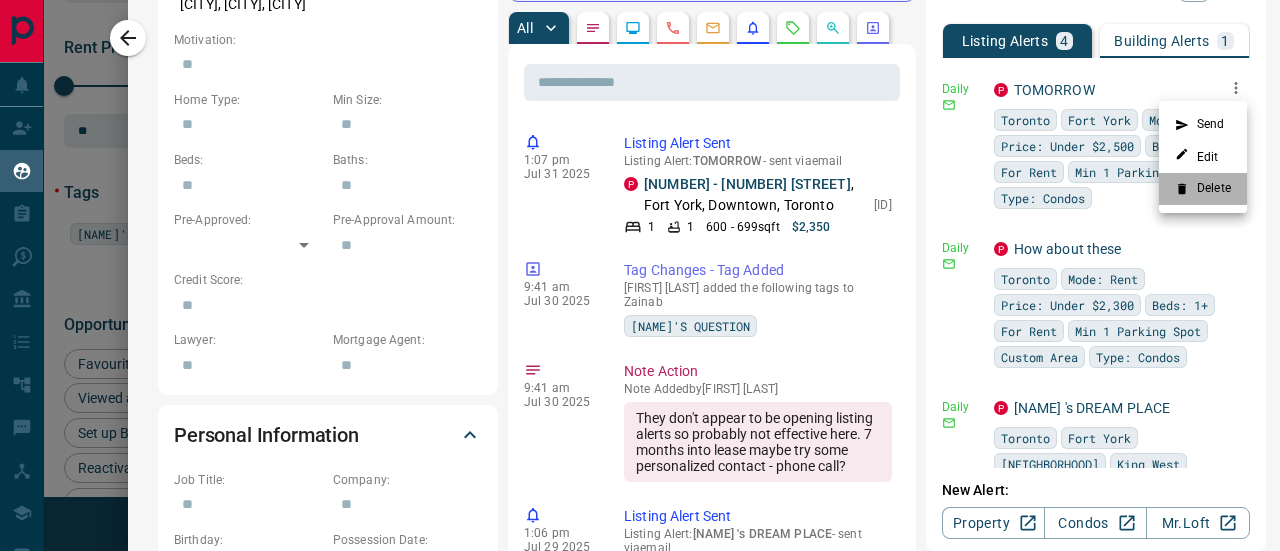 click on "Delete" at bounding box center [1203, 189] 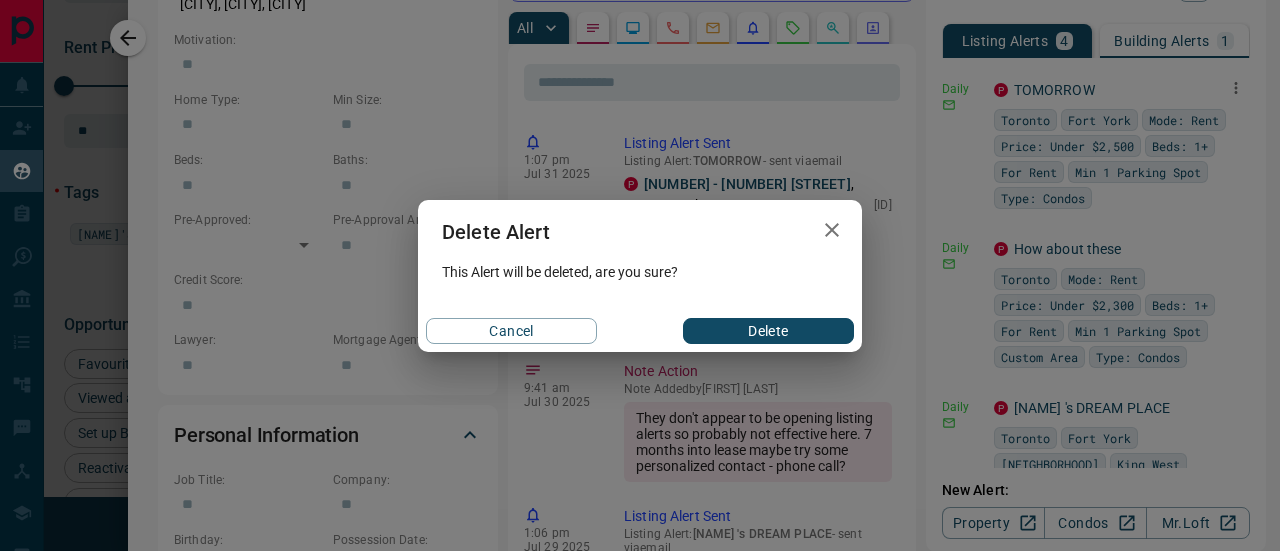 click on "Delete" at bounding box center (768, 331) 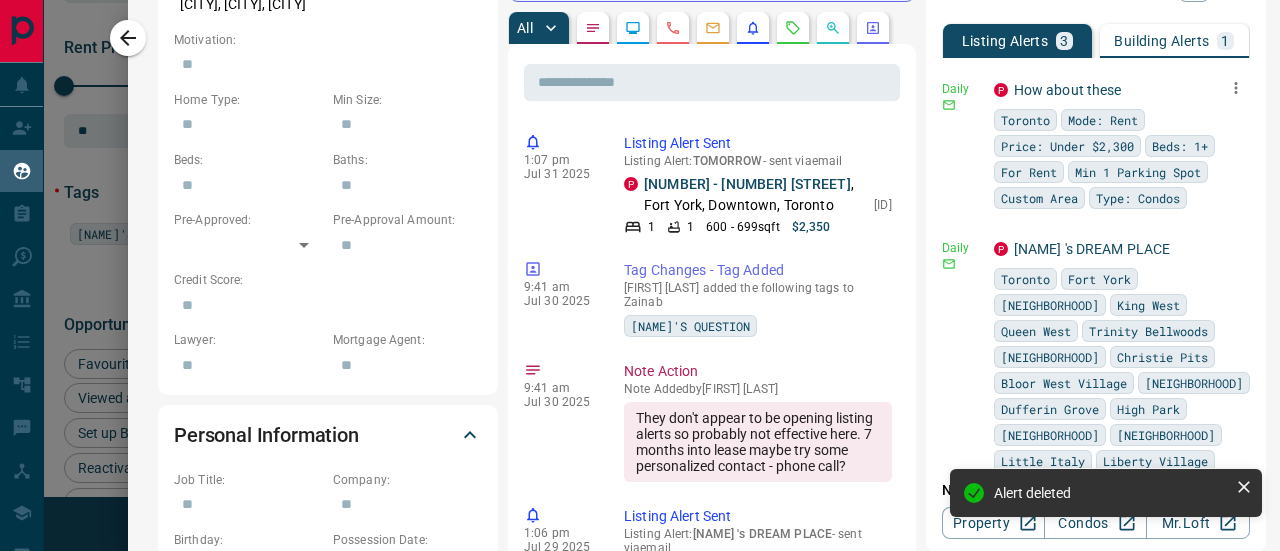 click 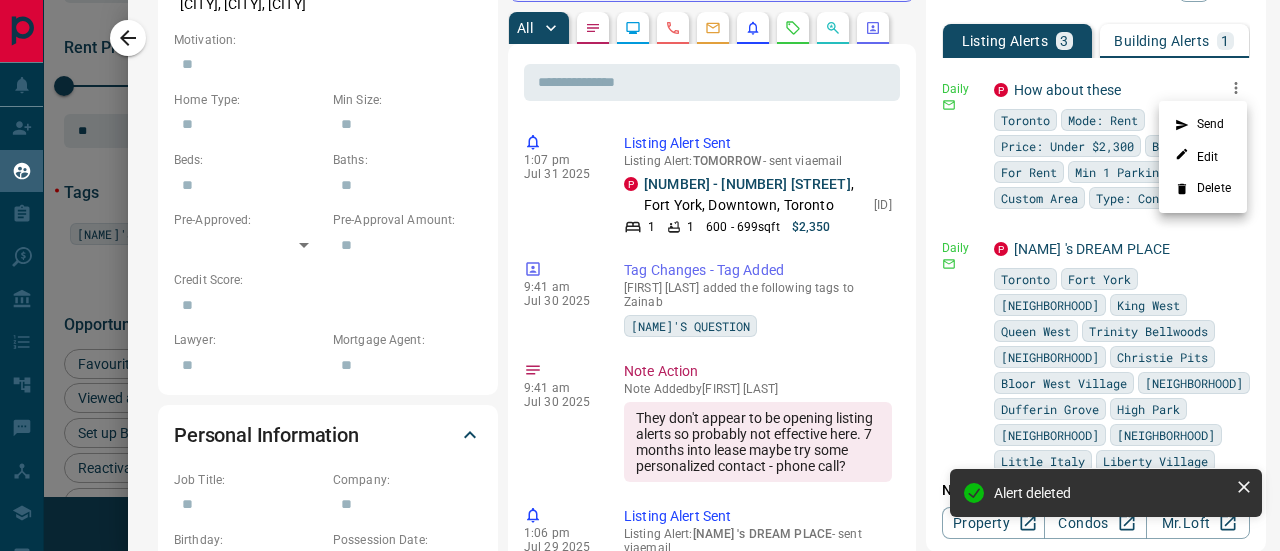click on "Delete" at bounding box center (1203, 189) 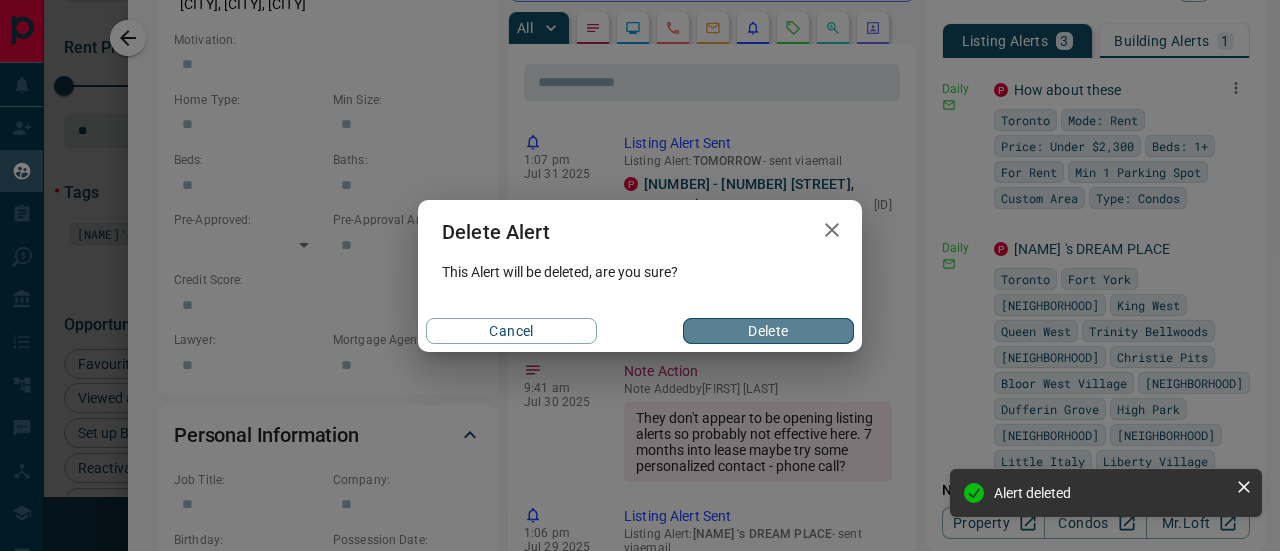 click on "Delete" at bounding box center (768, 331) 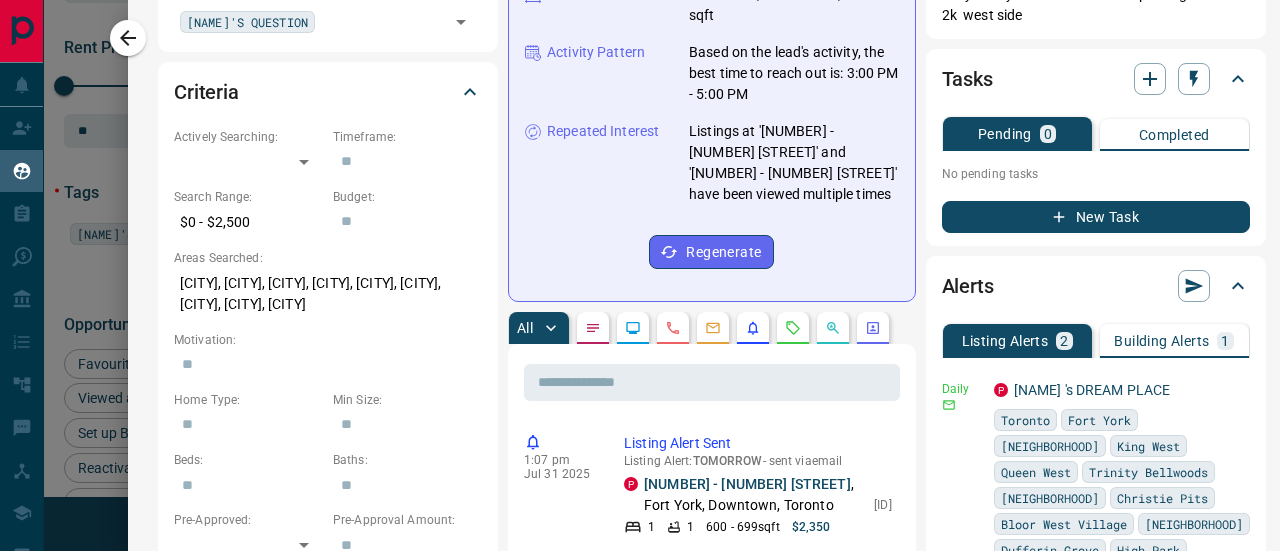 scroll, scrollTop: 709, scrollLeft: 0, axis: vertical 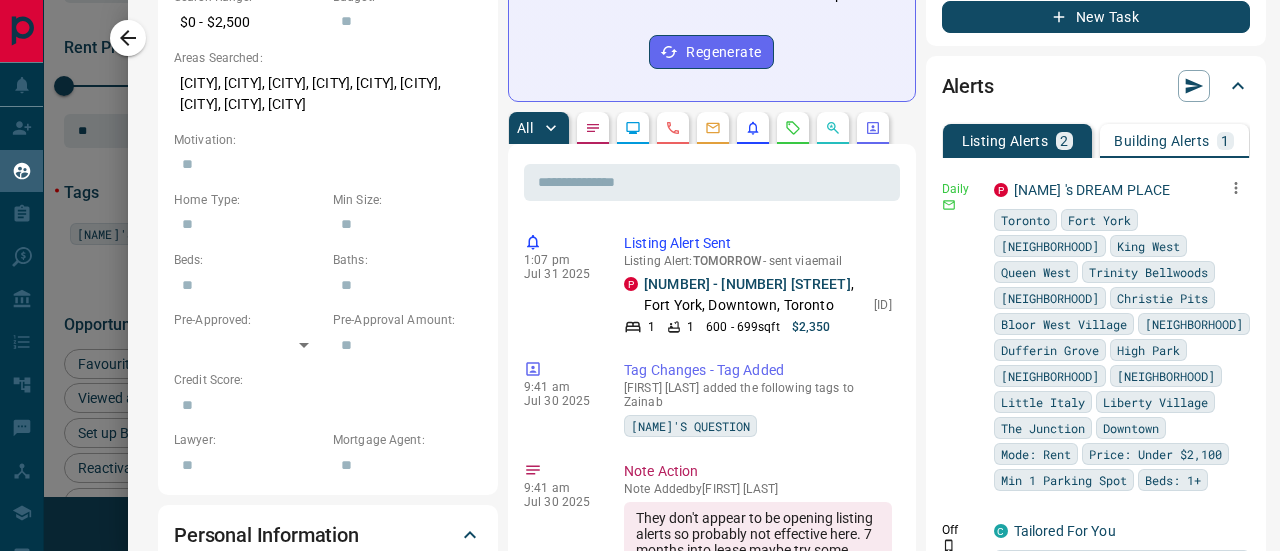 click 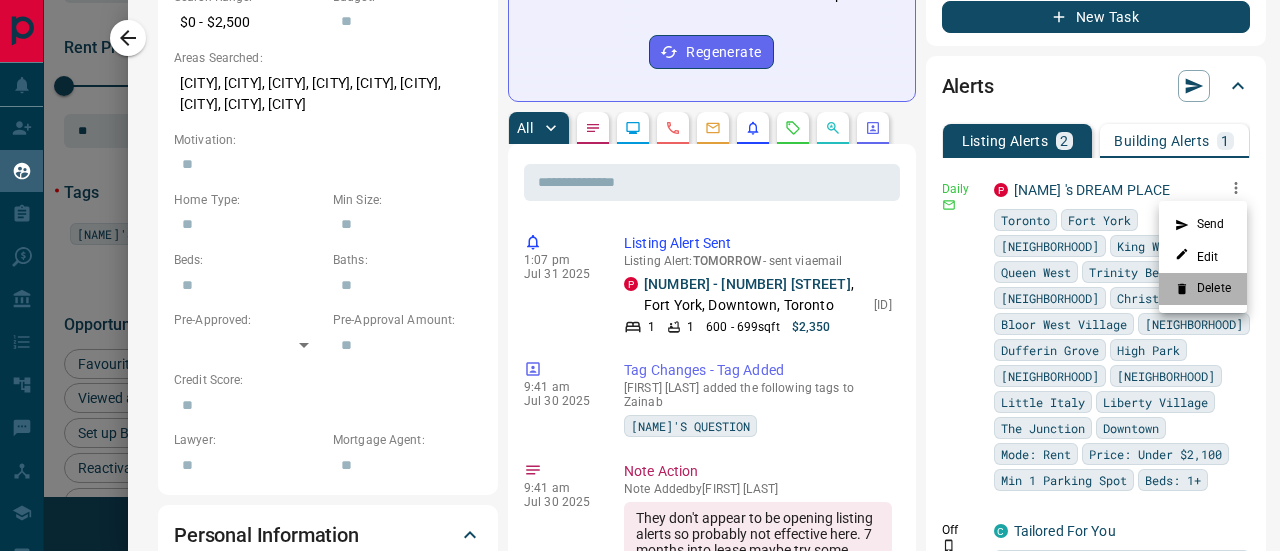 click on "Delete" at bounding box center (1203, 289) 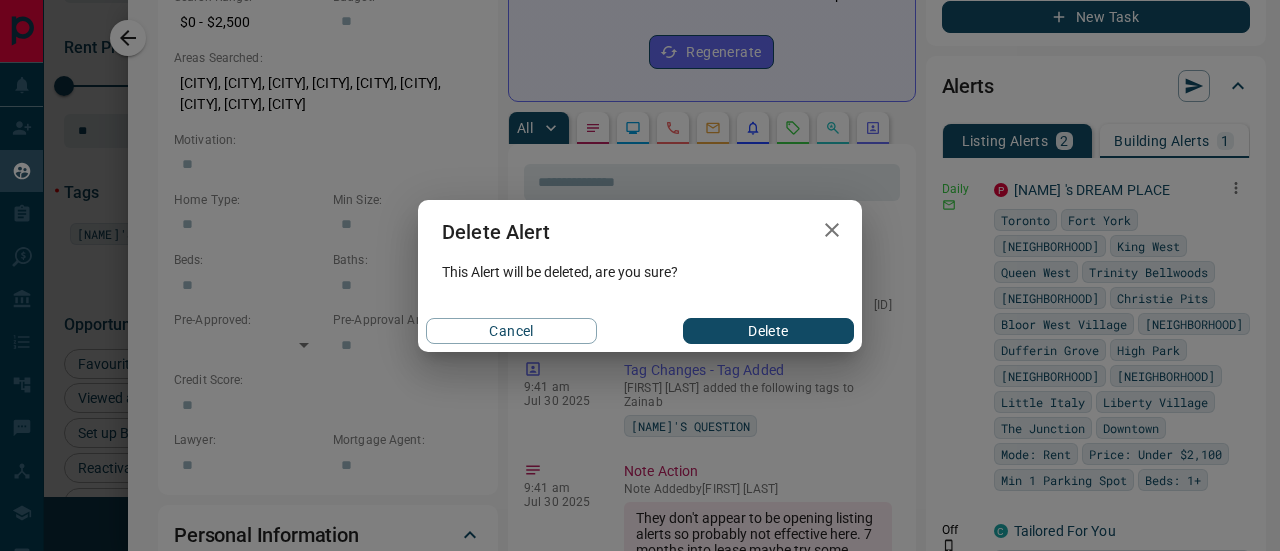 click on "Delete" at bounding box center (768, 331) 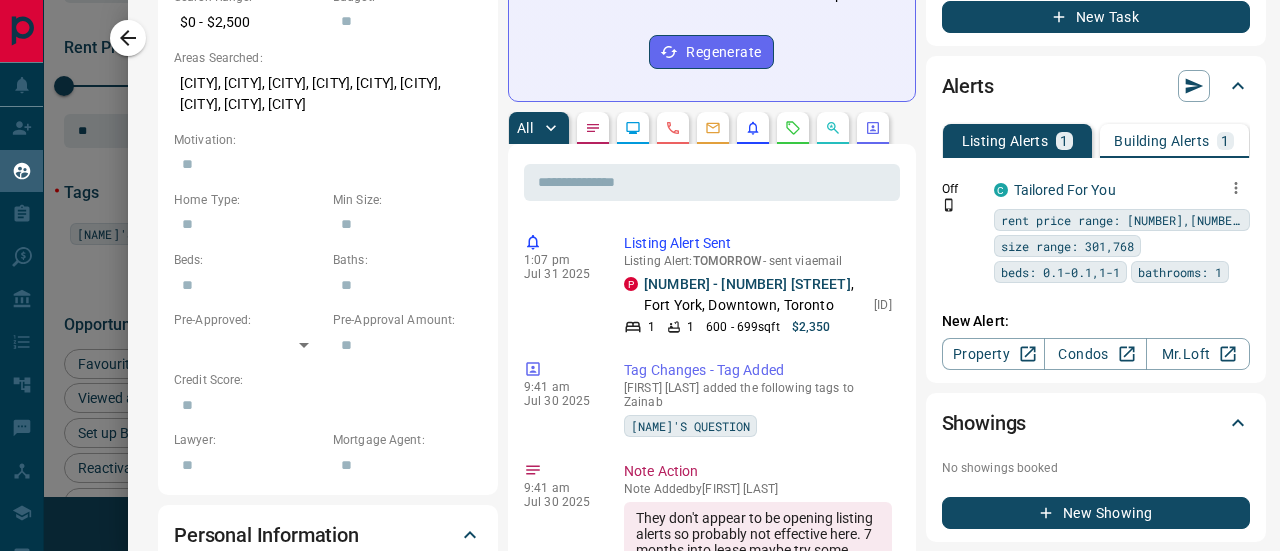 click 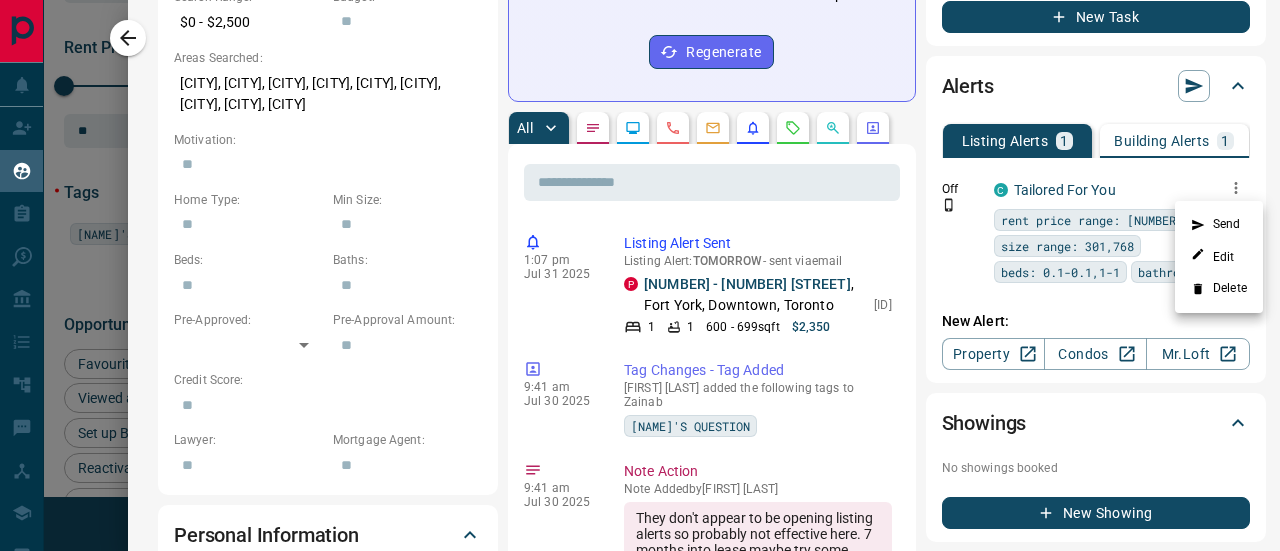 click at bounding box center [640, 275] 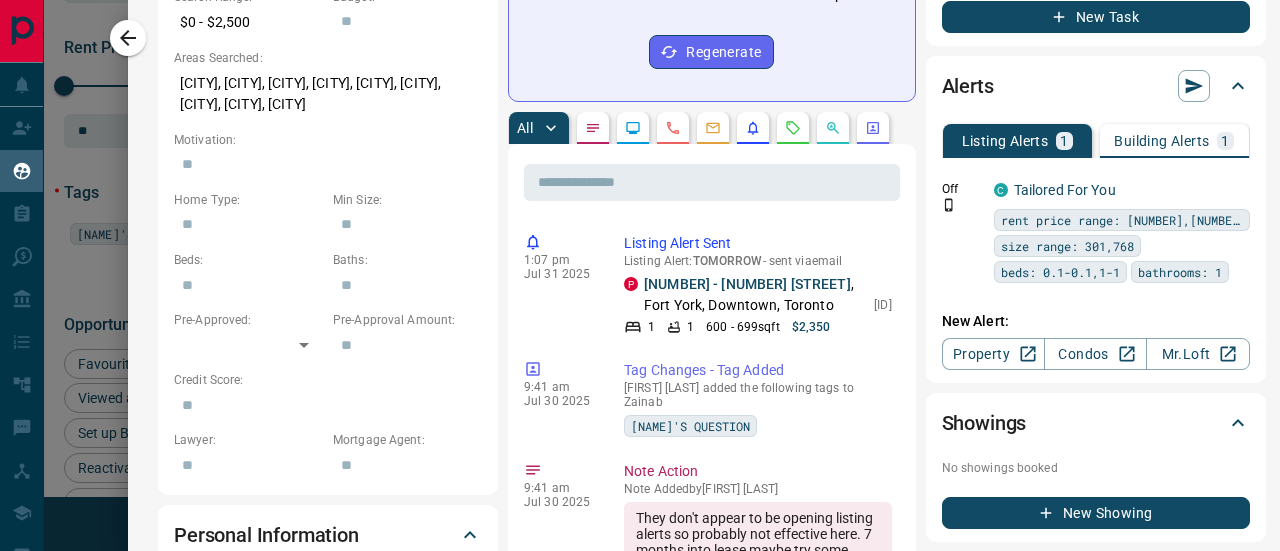 click on "Building Alerts" at bounding box center (1161, 141) 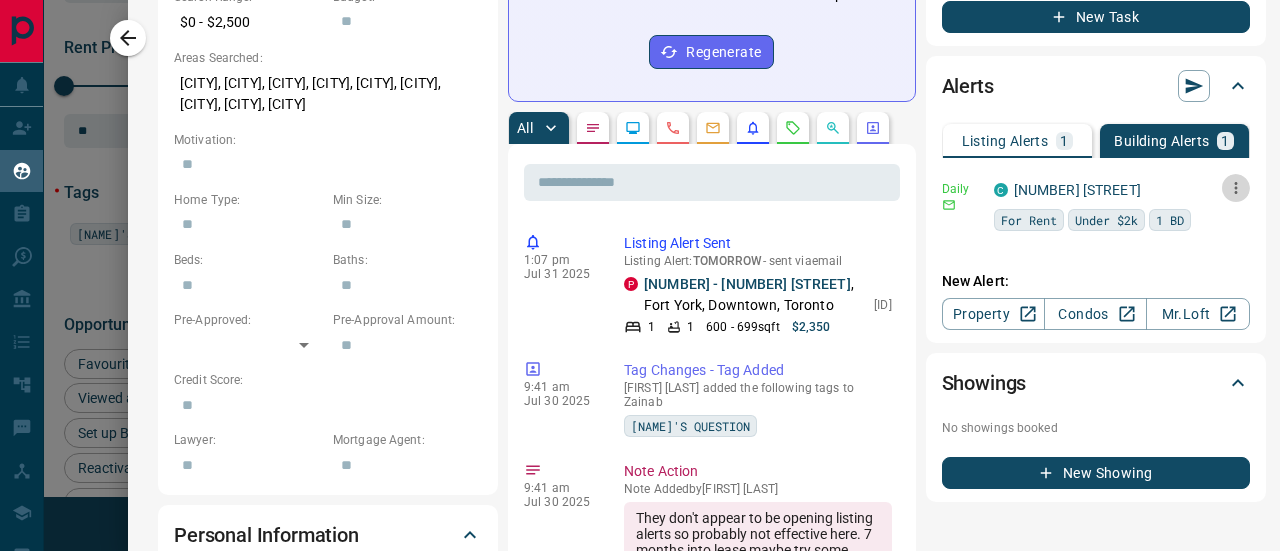 click 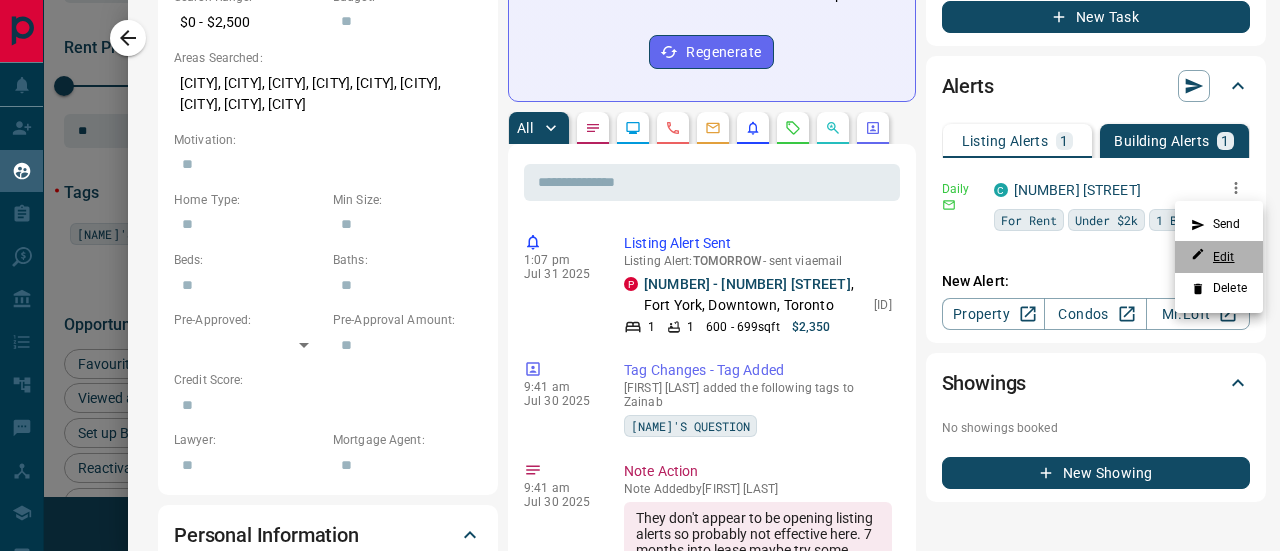 click on "Edit" at bounding box center (1213, 256) 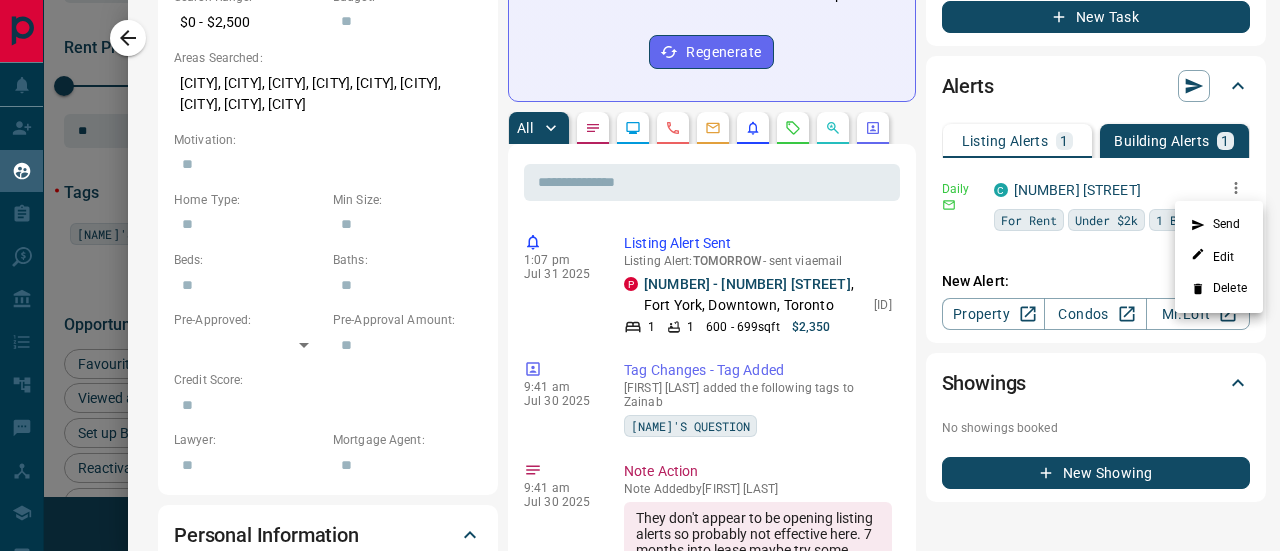 click at bounding box center (640, 275) 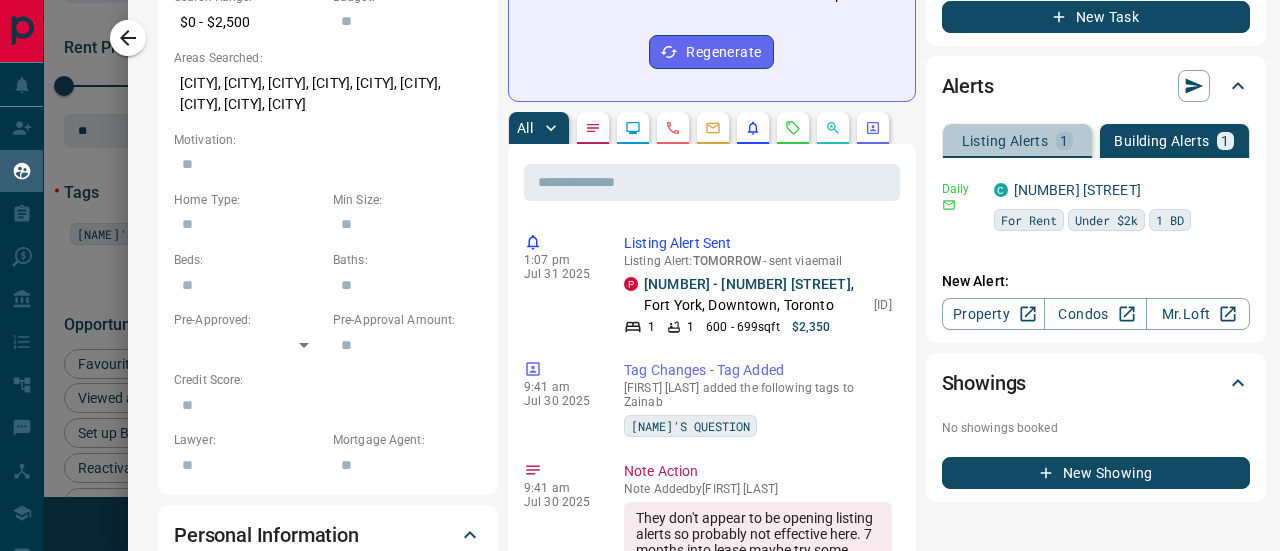 click on "Listing Alerts" at bounding box center [1005, 141] 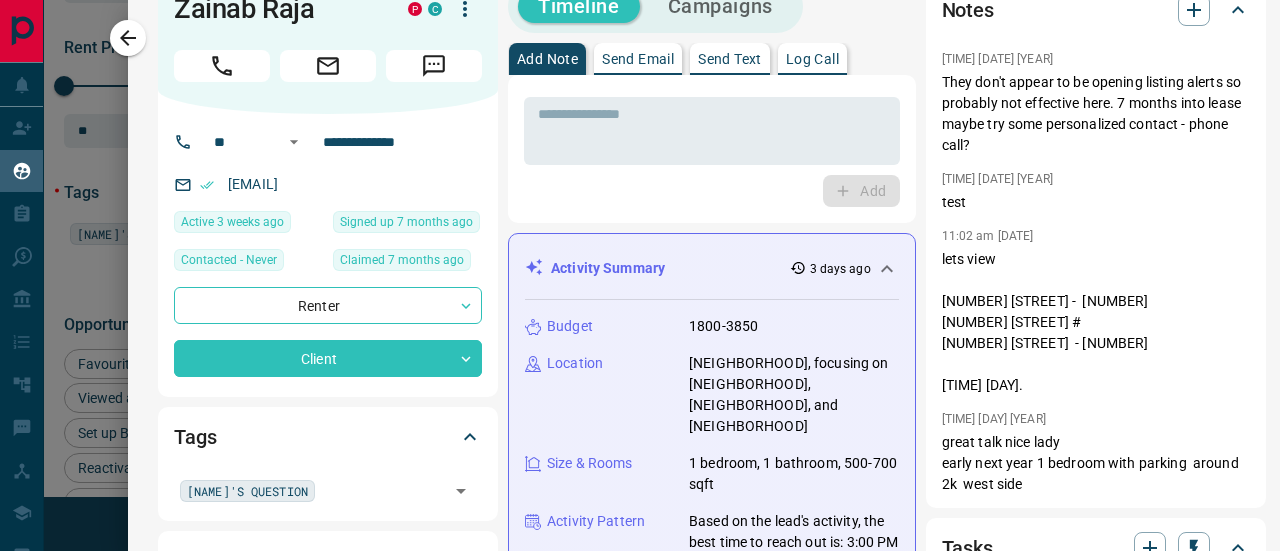 scroll, scrollTop: 0, scrollLeft: 0, axis: both 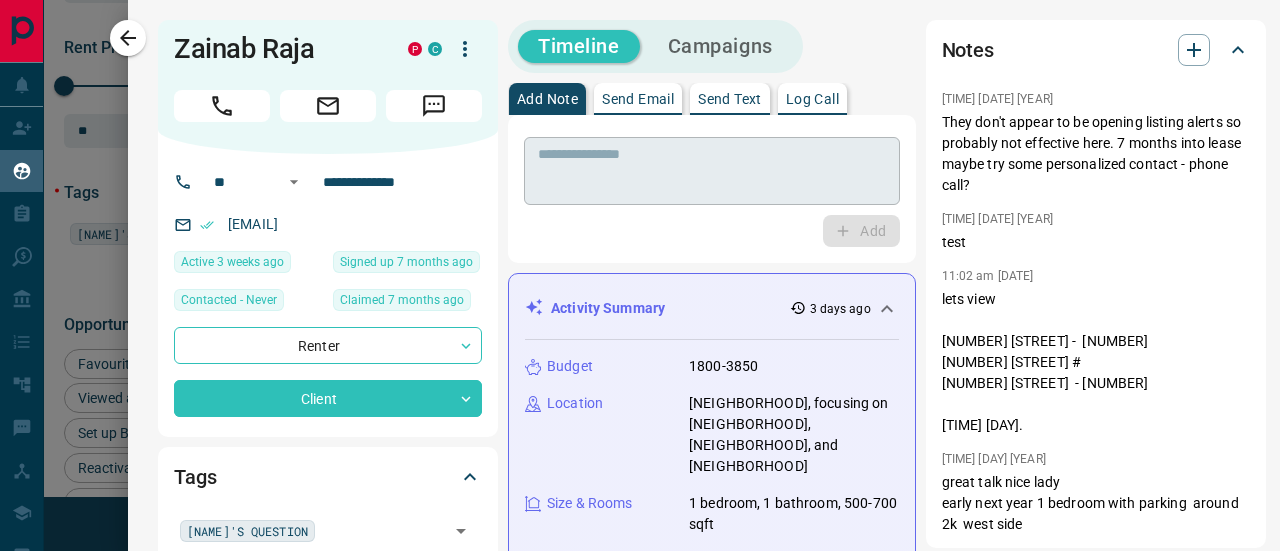 click at bounding box center (712, 171) 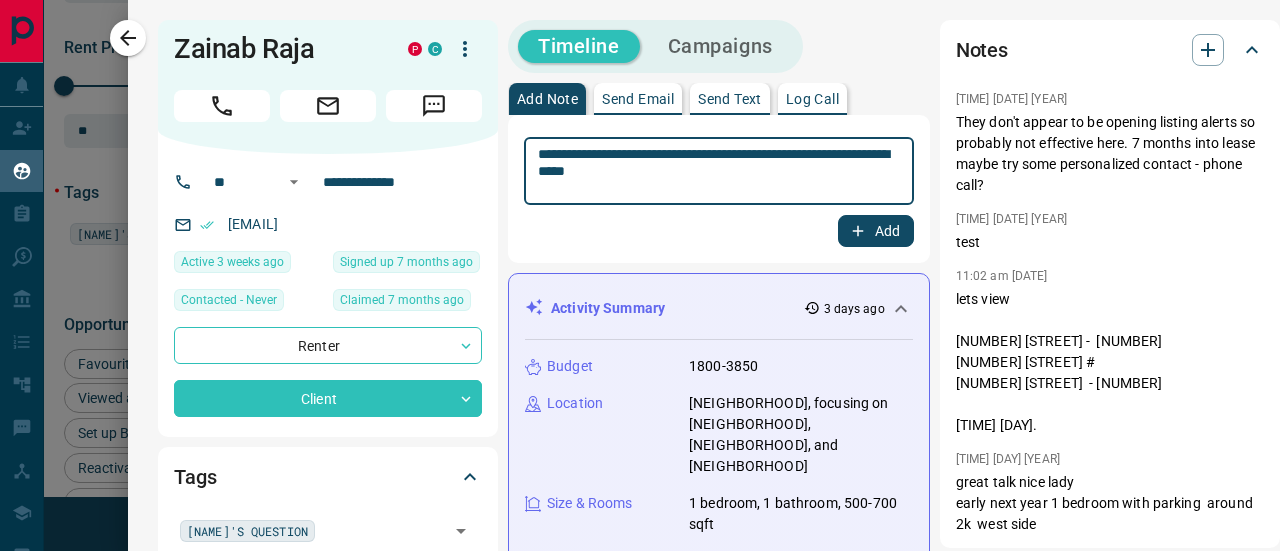 type on "**********" 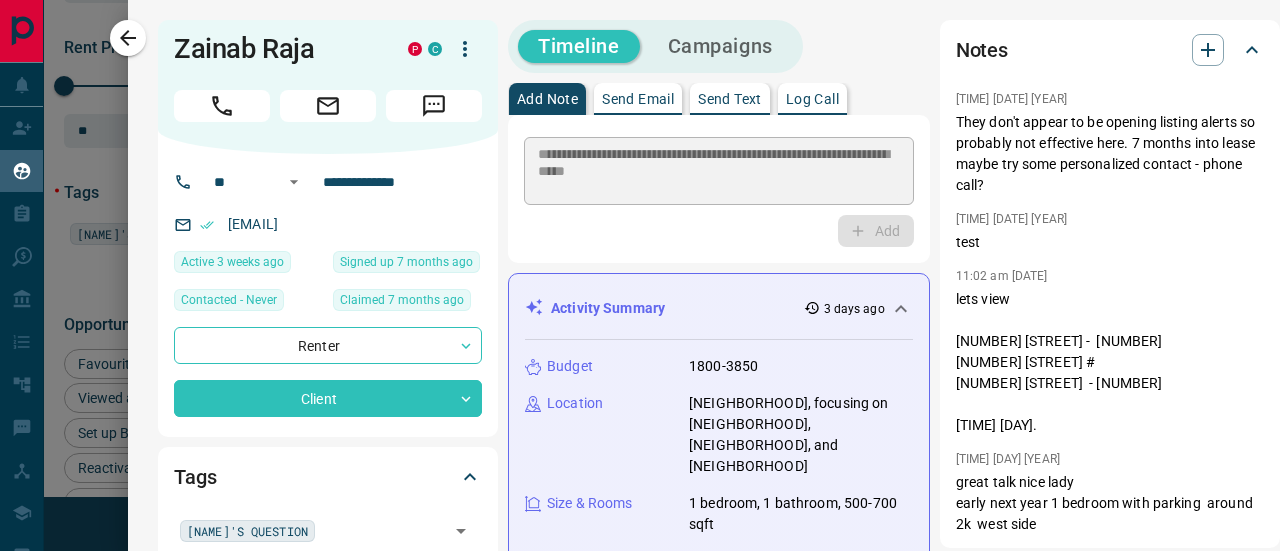 type 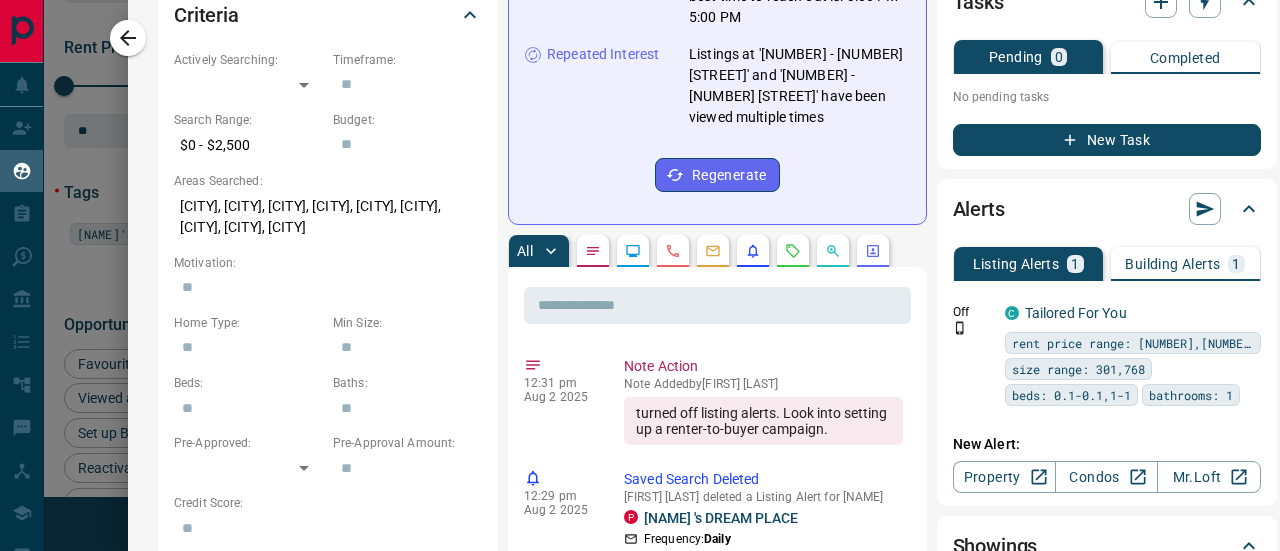scroll, scrollTop: 700, scrollLeft: 0, axis: vertical 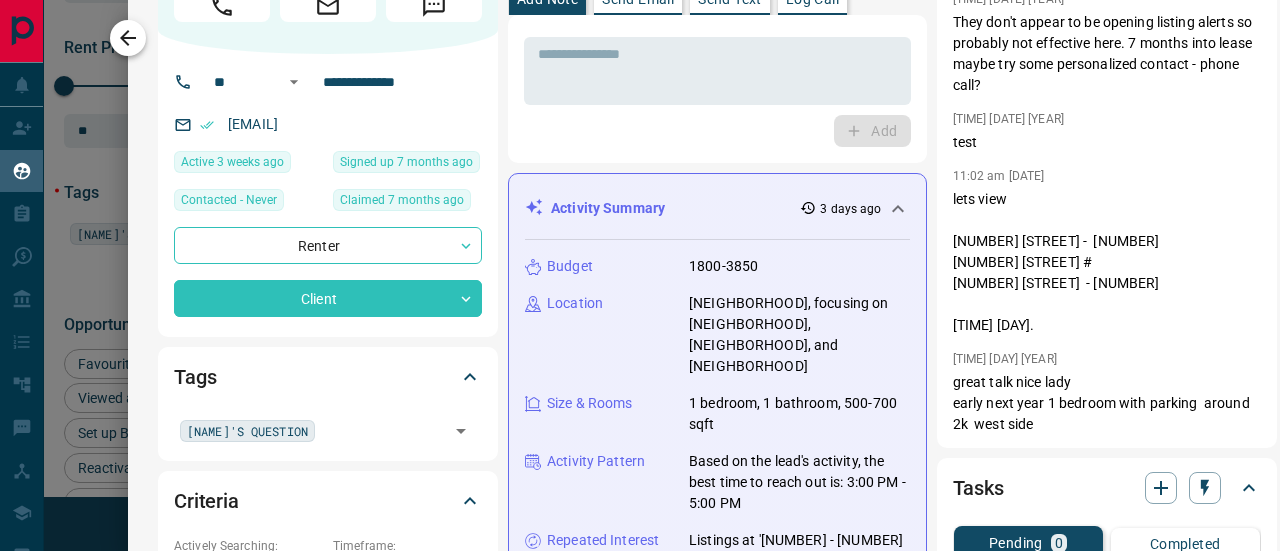 click 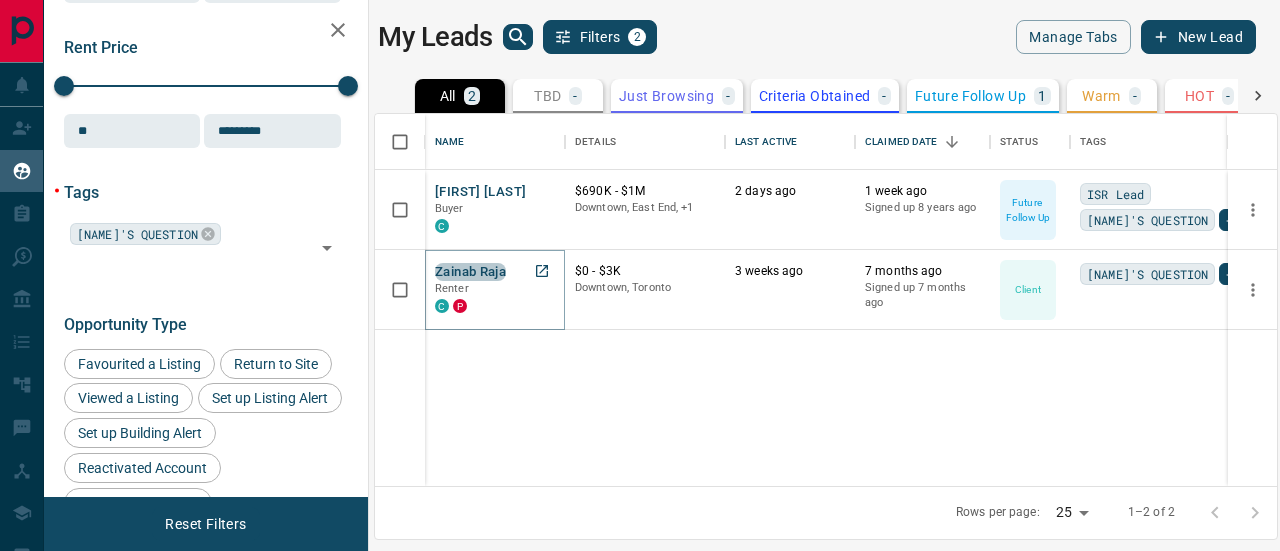 click on "Zainab Raja" at bounding box center (470, 272) 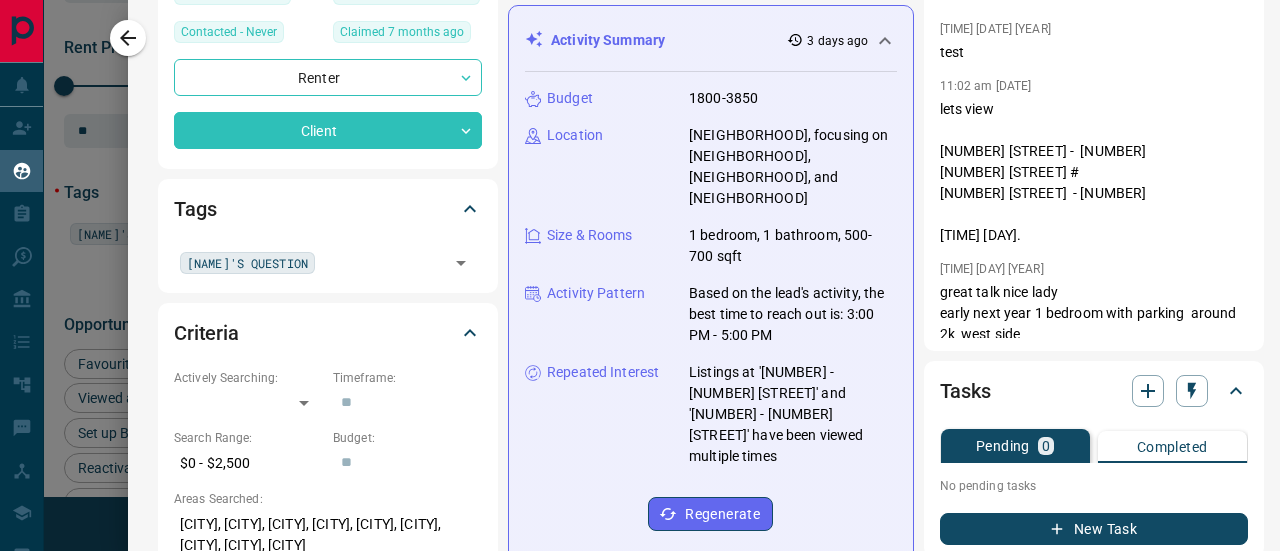 scroll, scrollTop: 300, scrollLeft: 0, axis: vertical 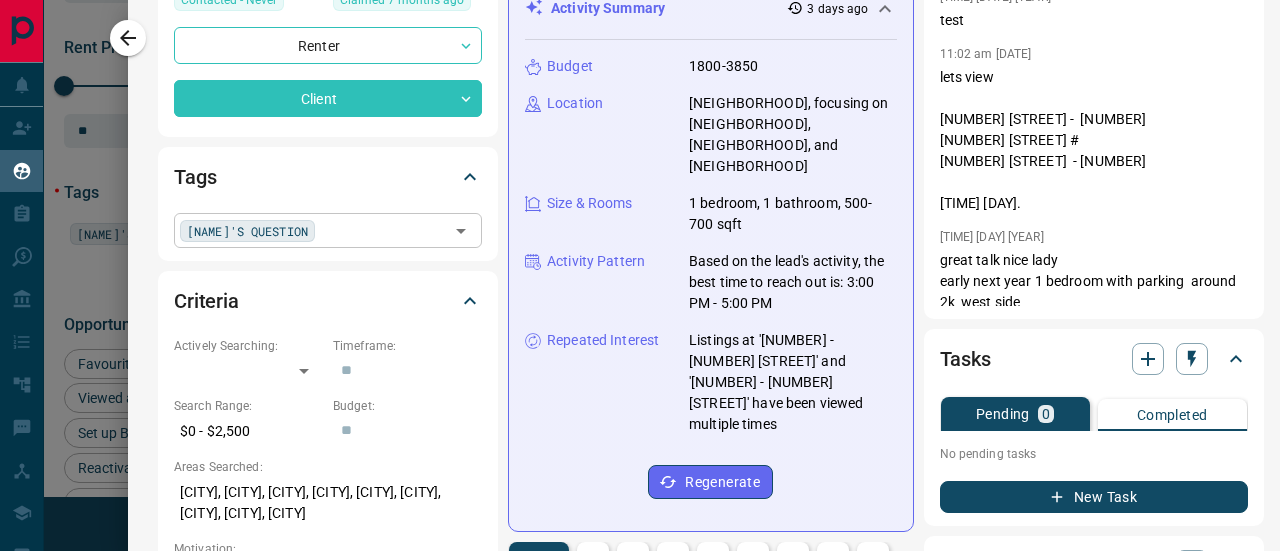 click at bounding box center [382, 230] 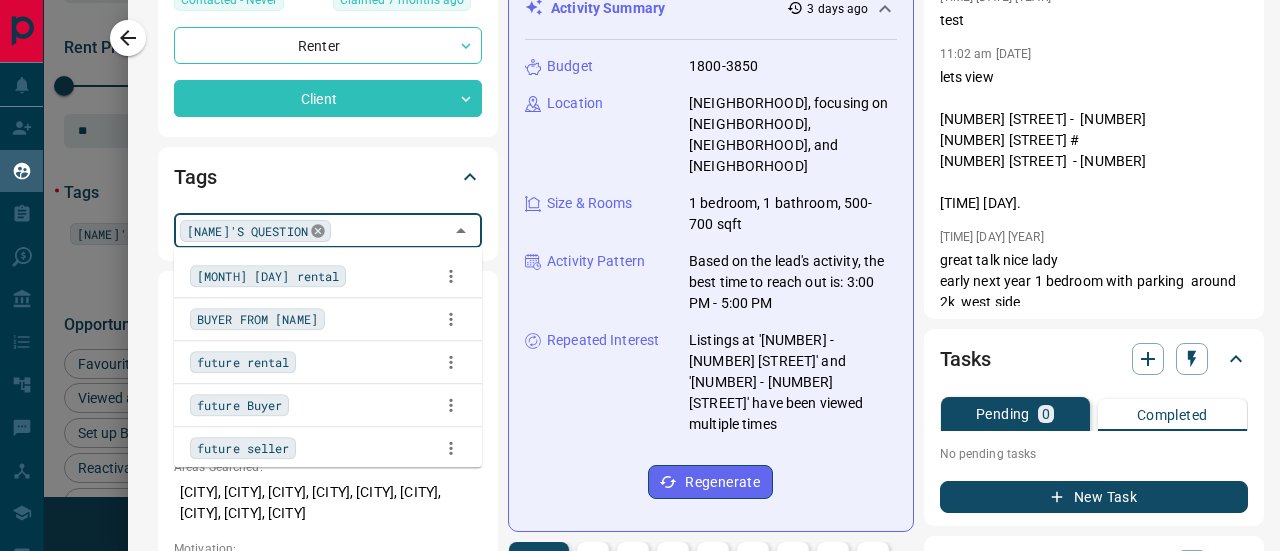 scroll, scrollTop: 554, scrollLeft: 0, axis: vertical 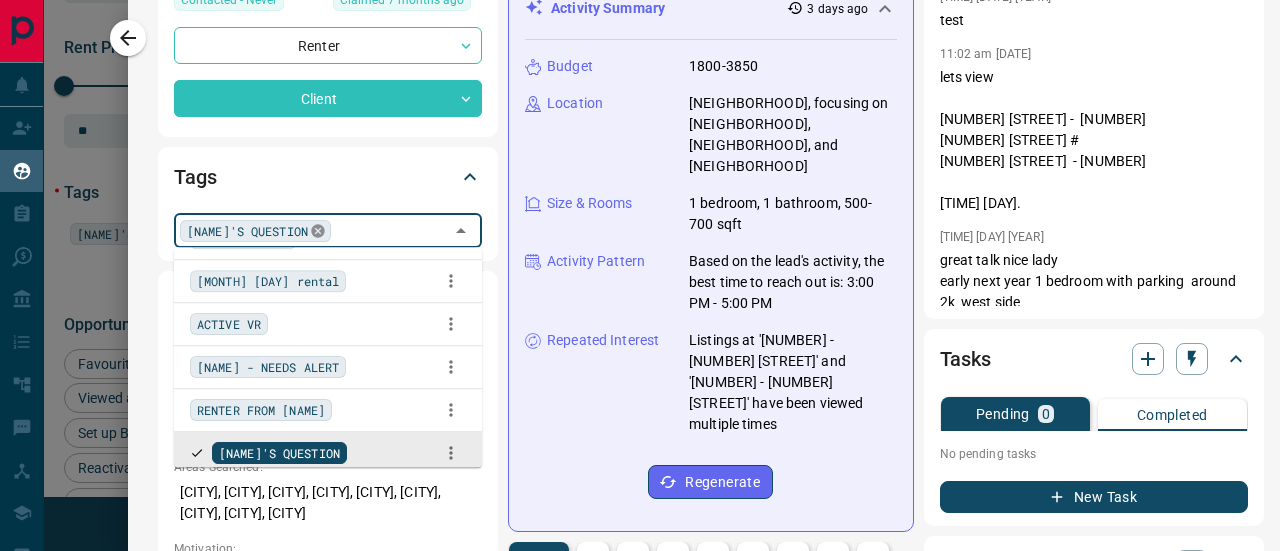 click 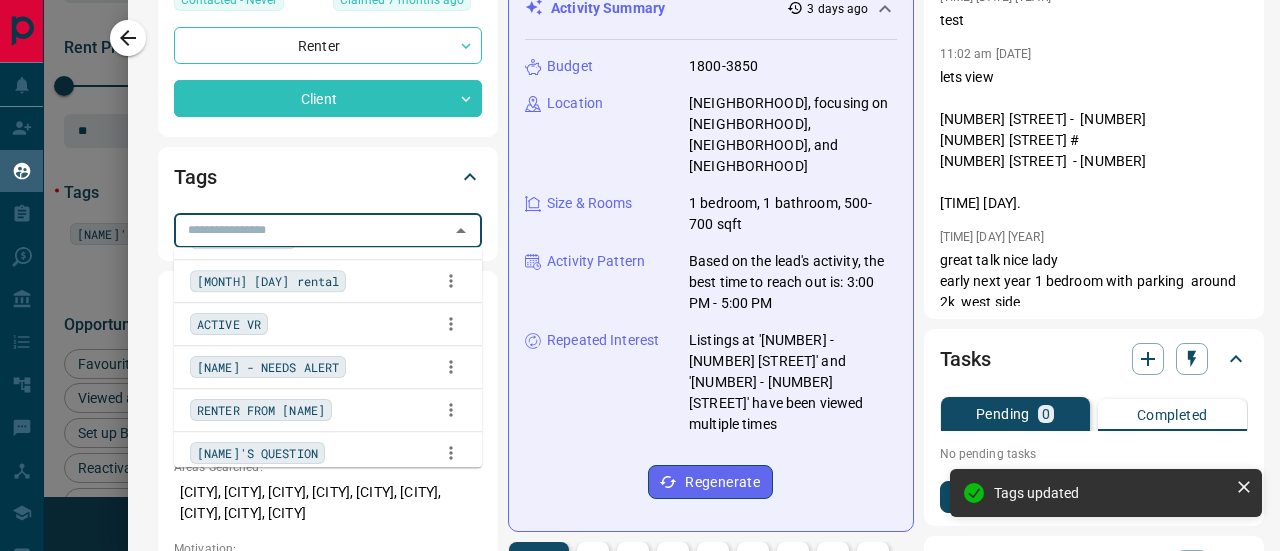 click at bounding box center [311, 230] 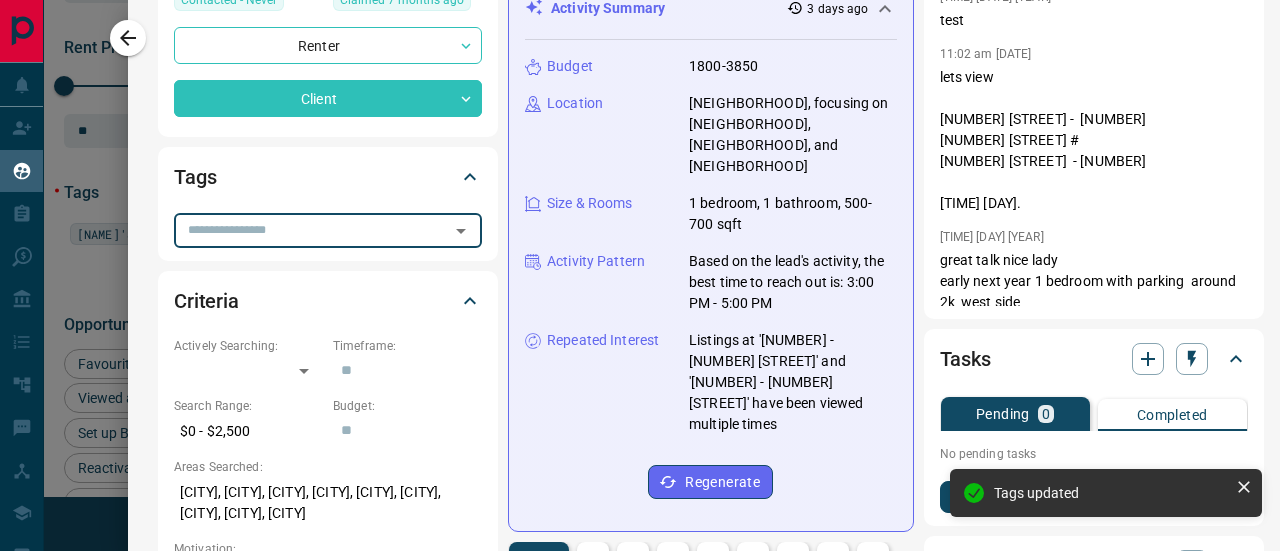 click at bounding box center [311, 230] 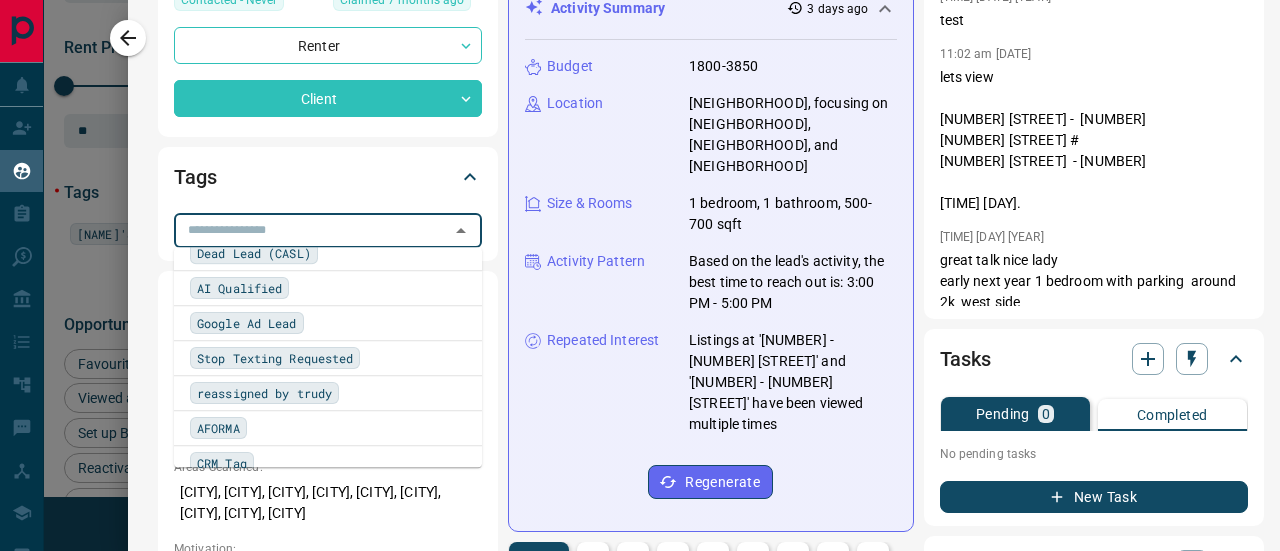 scroll, scrollTop: 2134, scrollLeft: 0, axis: vertical 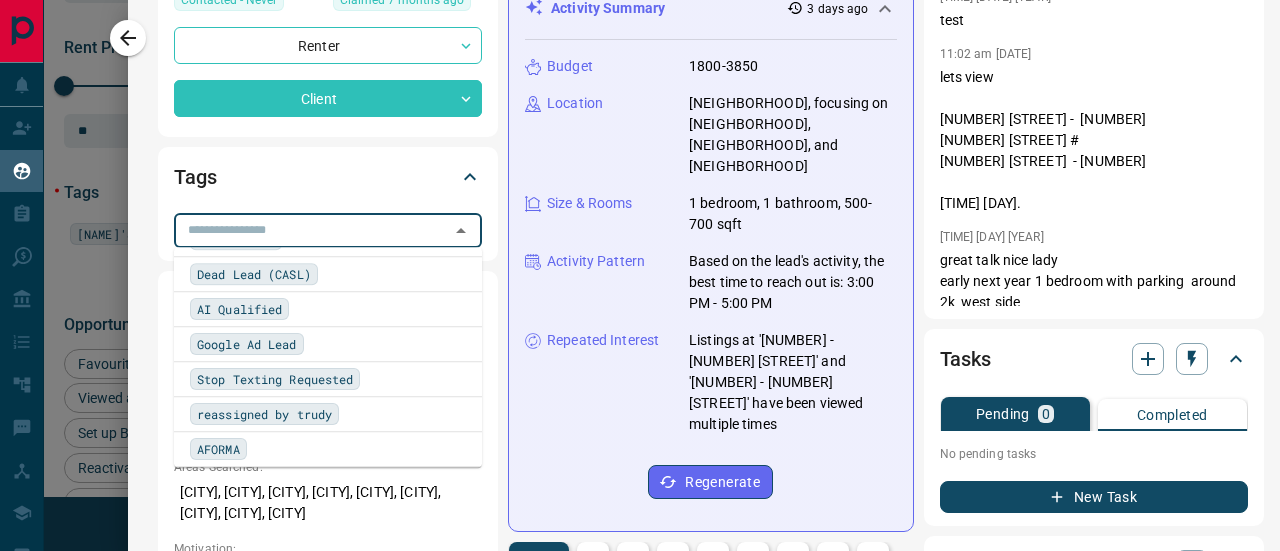 click on "Tags ​" at bounding box center [328, 203] 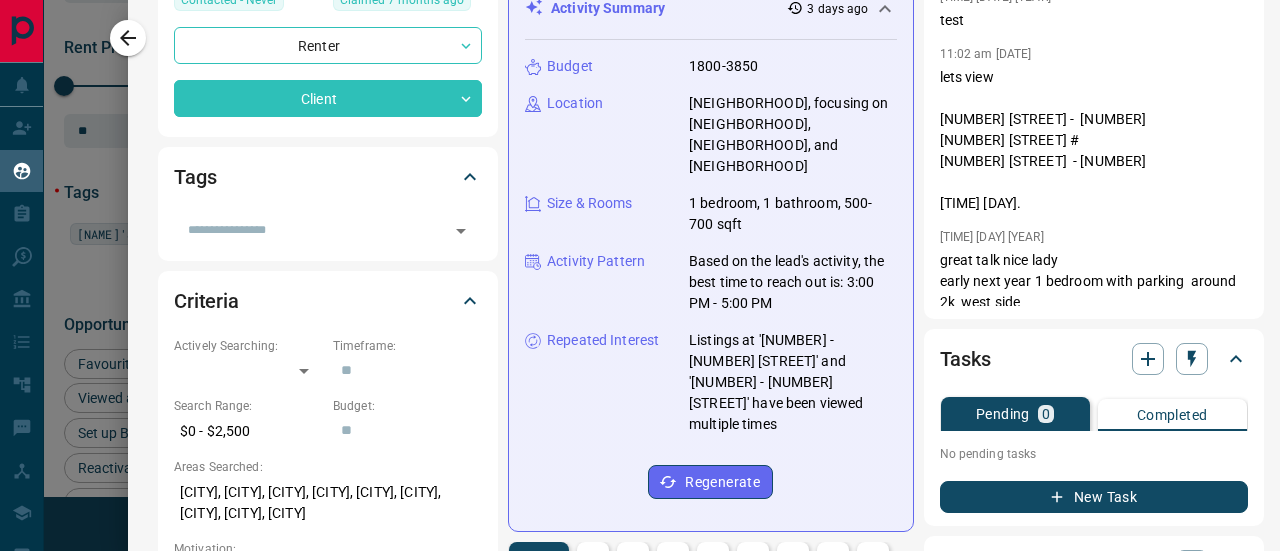 scroll, scrollTop: 0, scrollLeft: 0, axis: both 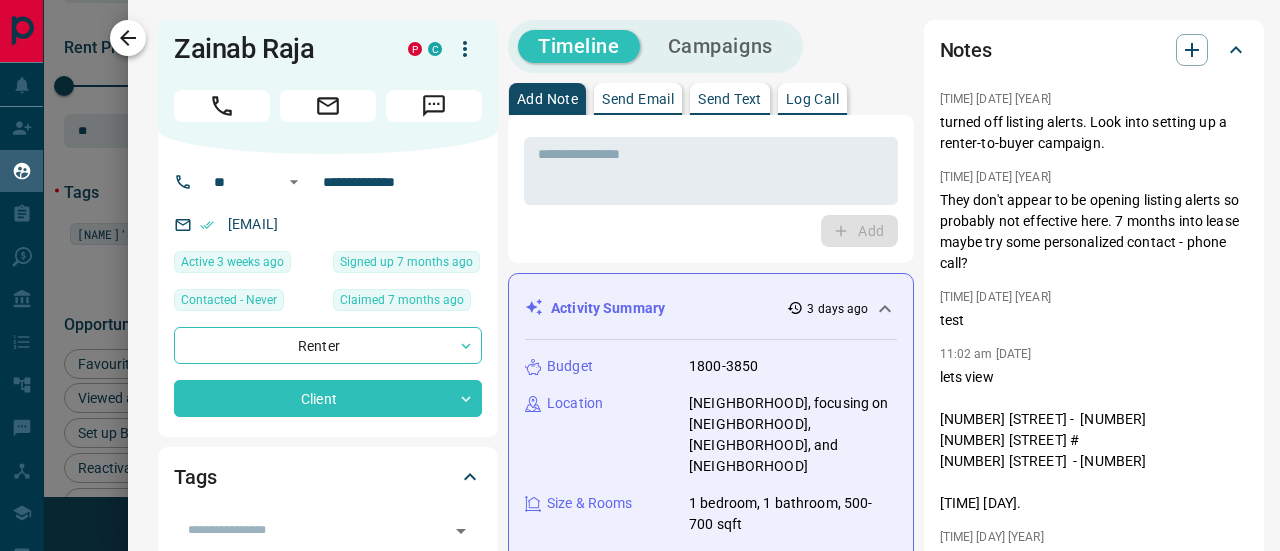 click 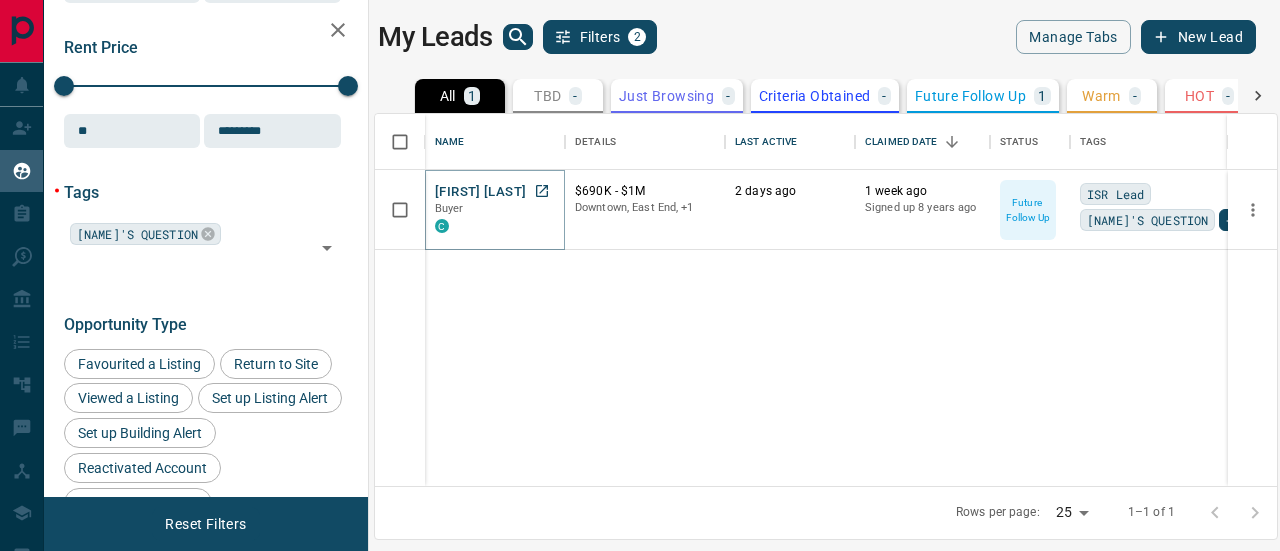 click on "[FIRST] [LAST]" at bounding box center (480, 192) 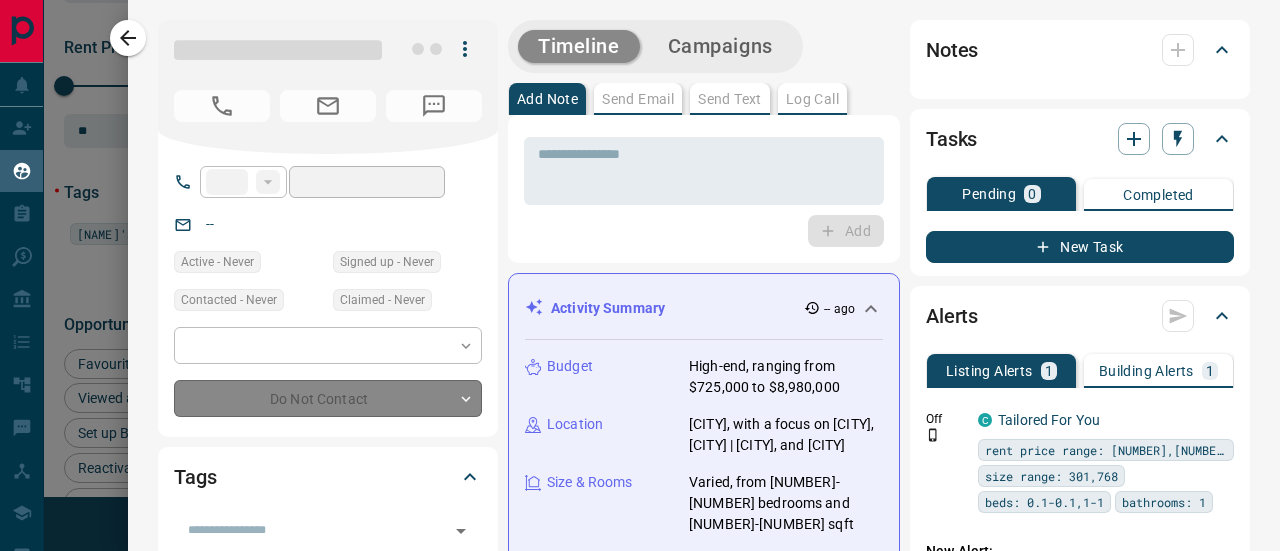 type on "**" 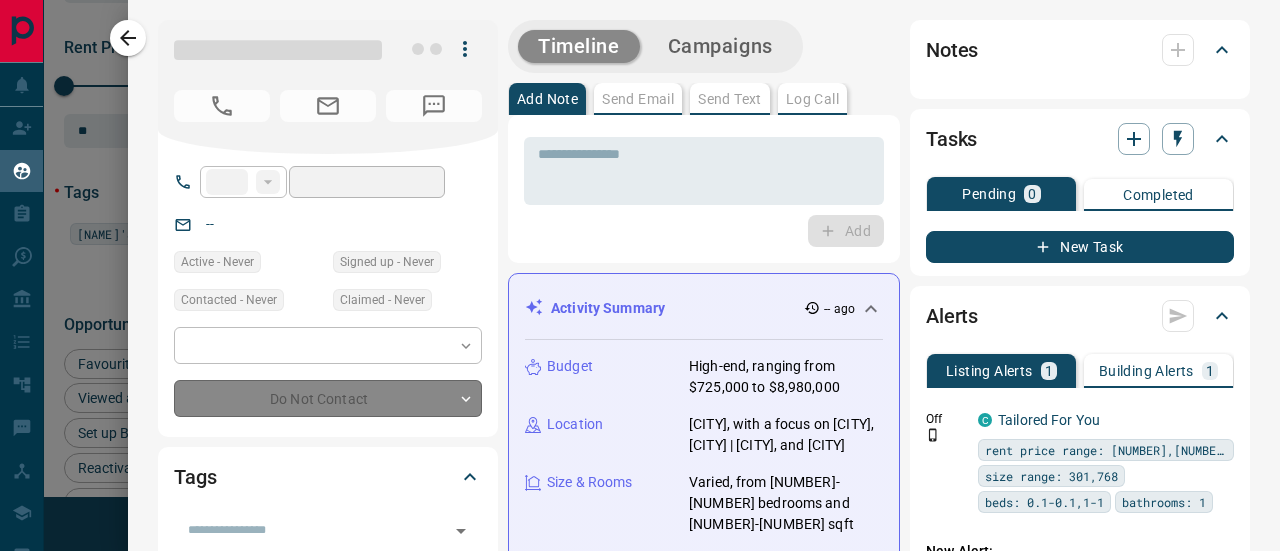 type on "**********" 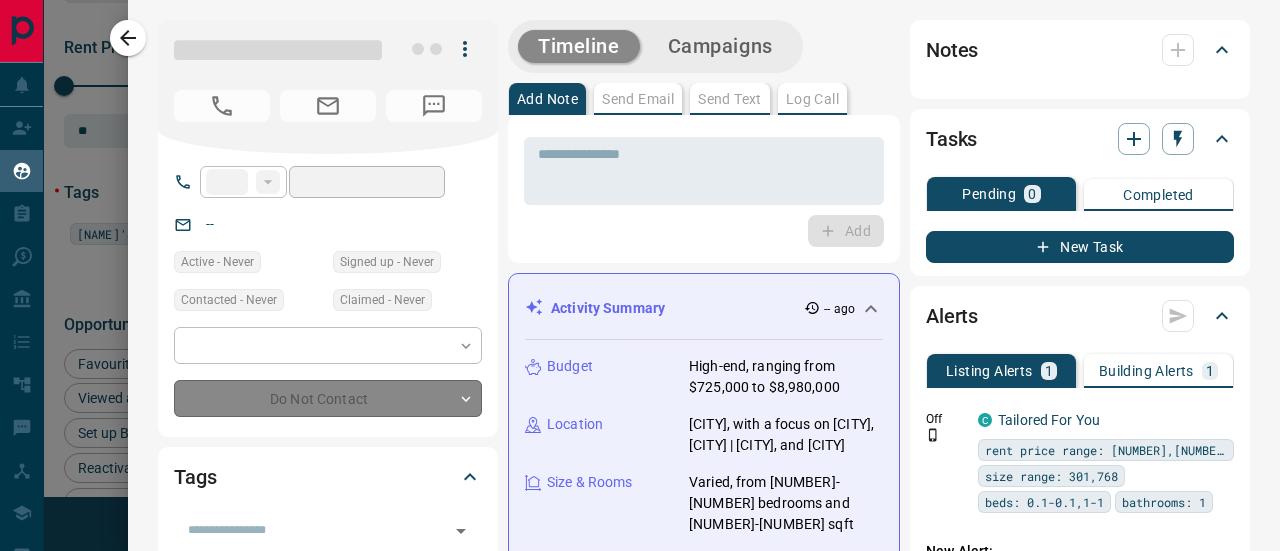 type on "**********" 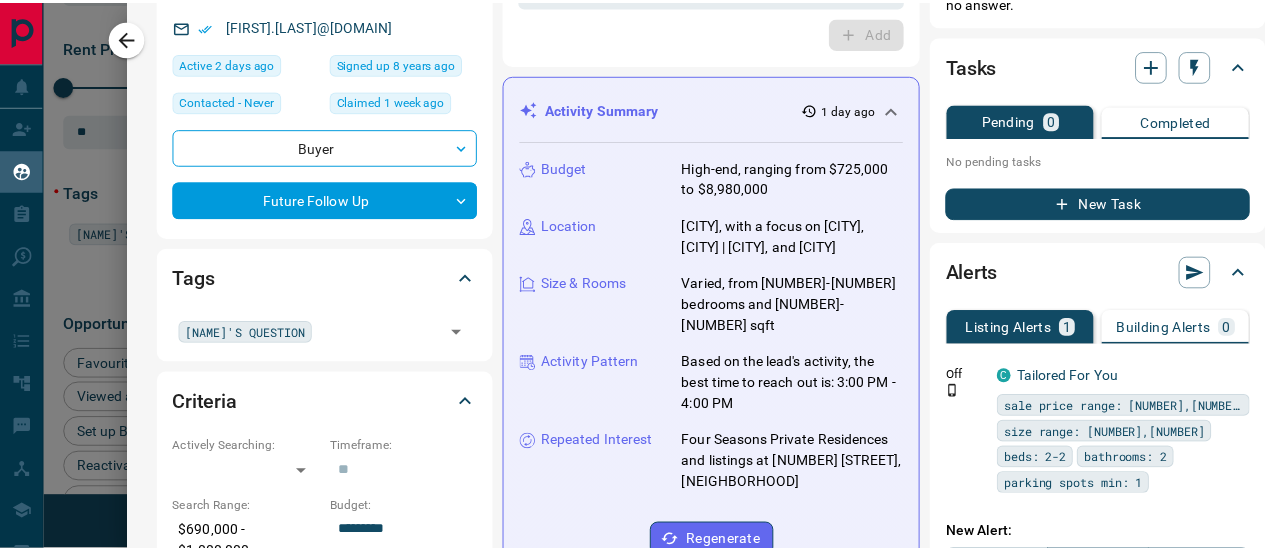 scroll, scrollTop: 0, scrollLeft: 0, axis: both 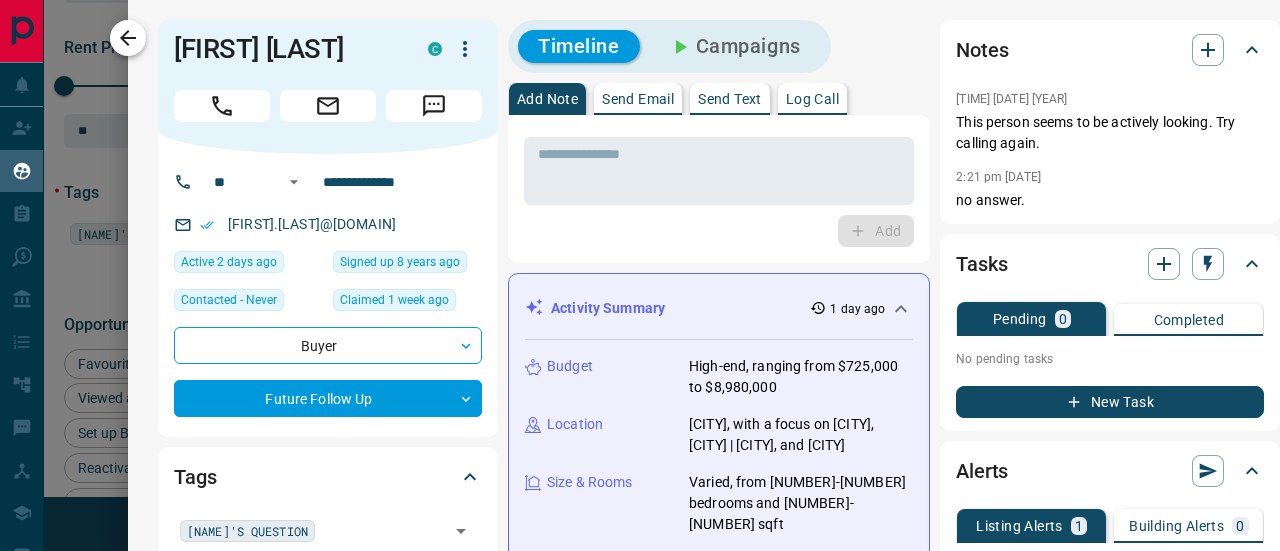 click 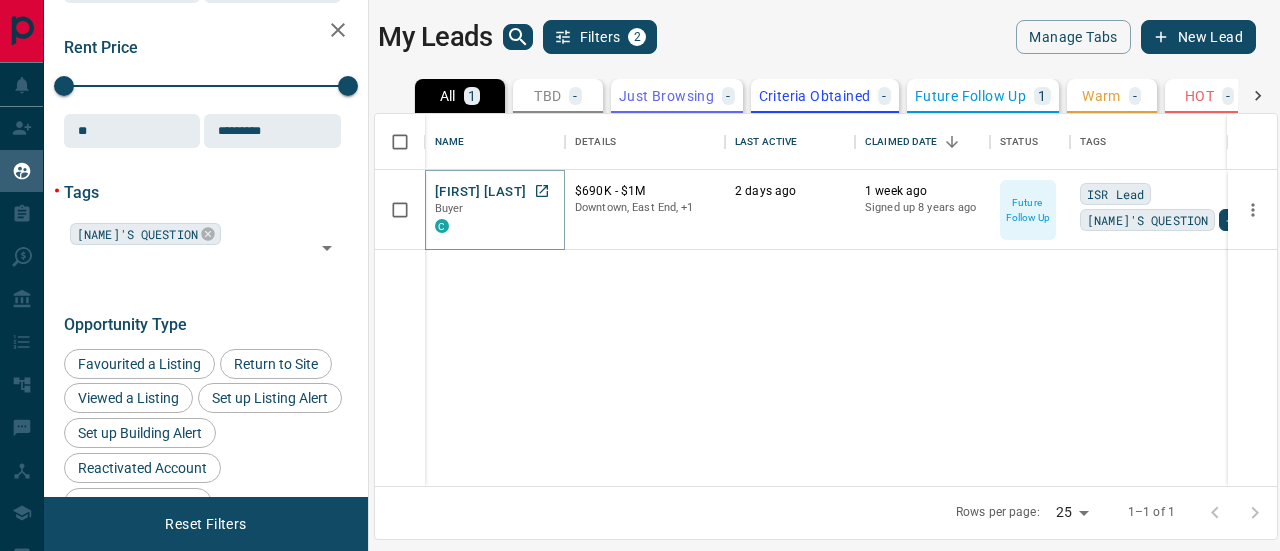 click on "[FIRST] [LAST]" at bounding box center (480, 192) 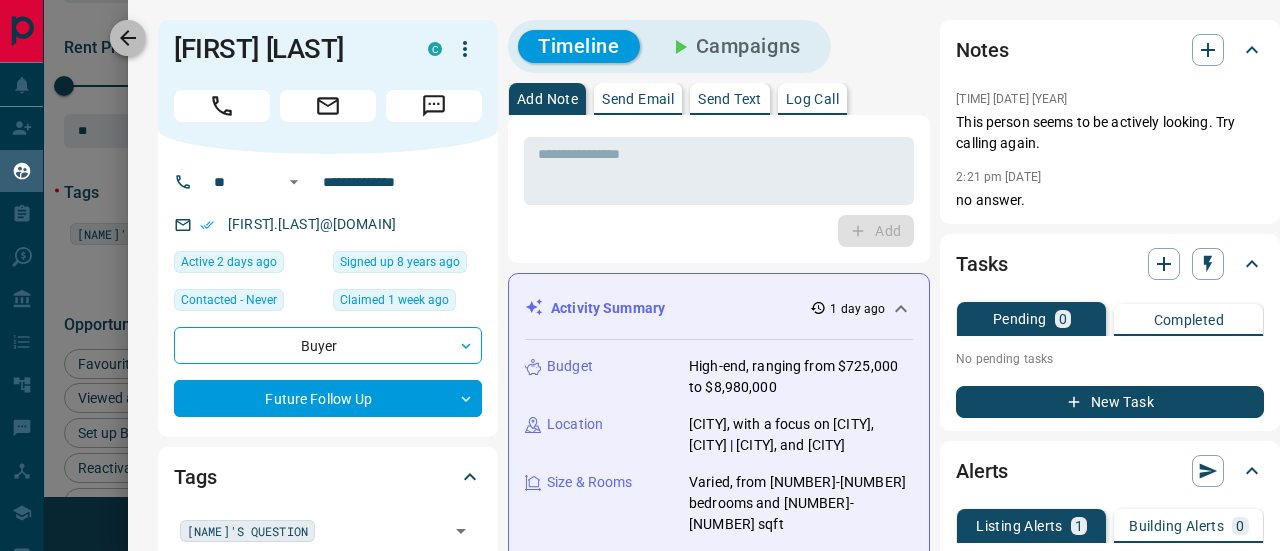 click 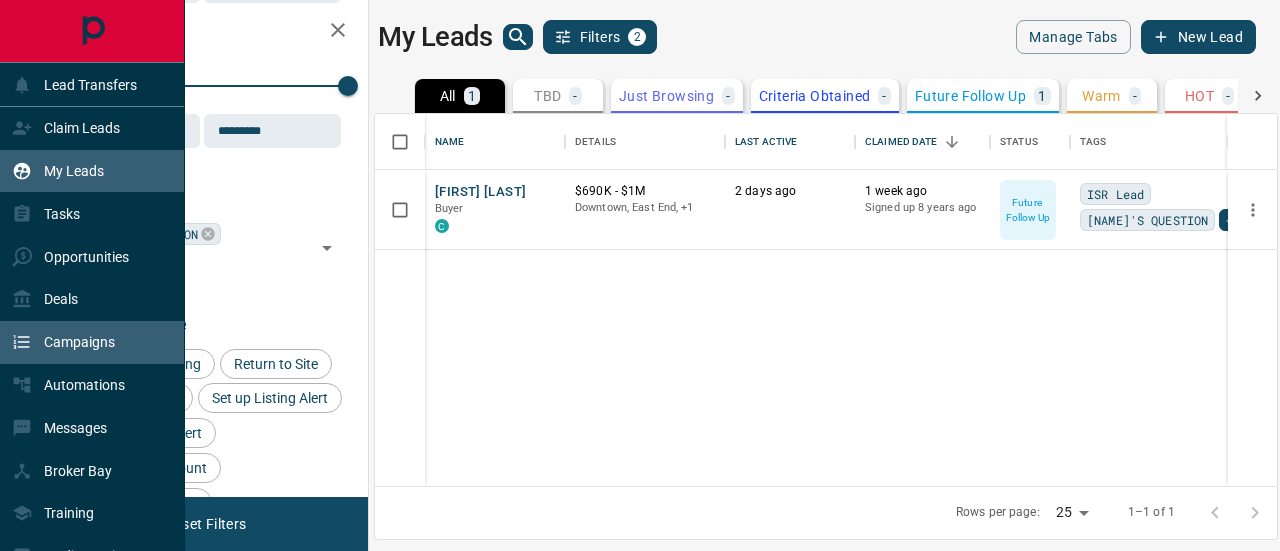 click on "Campaigns" at bounding box center (63, 342) 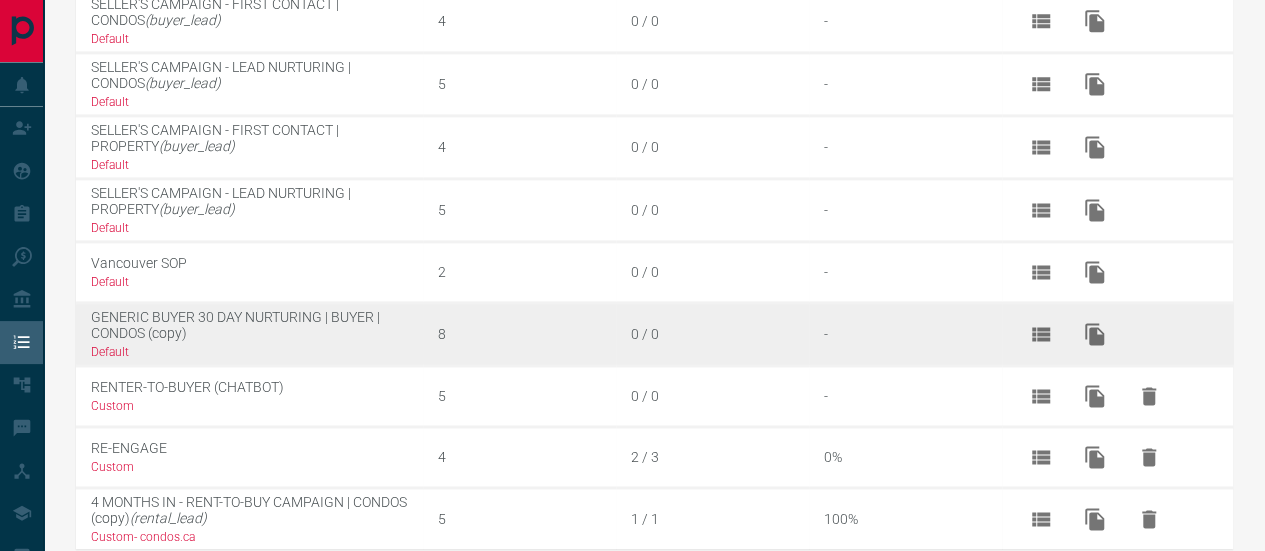 scroll, scrollTop: 1343, scrollLeft: 0, axis: vertical 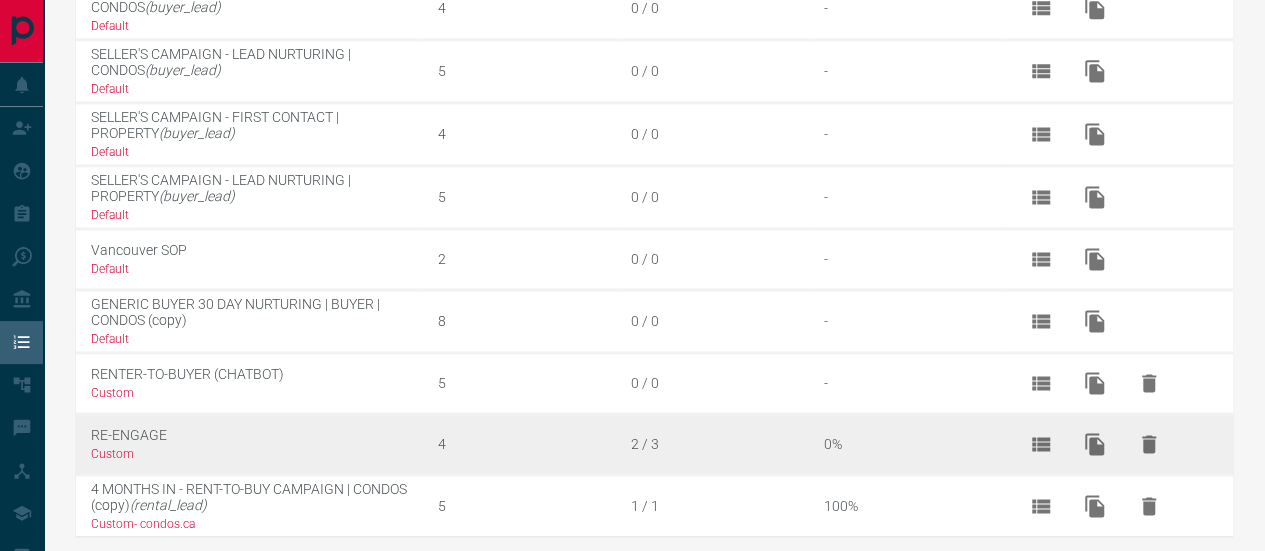 click on "RE-ENGAGE Custom" at bounding box center [249, 443] 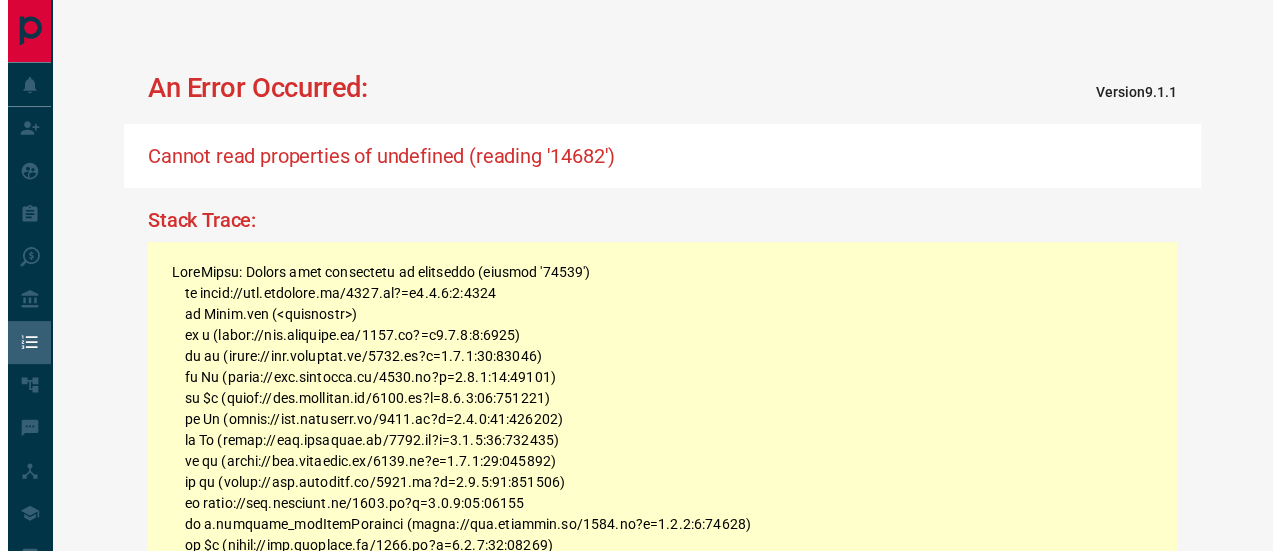 scroll, scrollTop: 0, scrollLeft: 0, axis: both 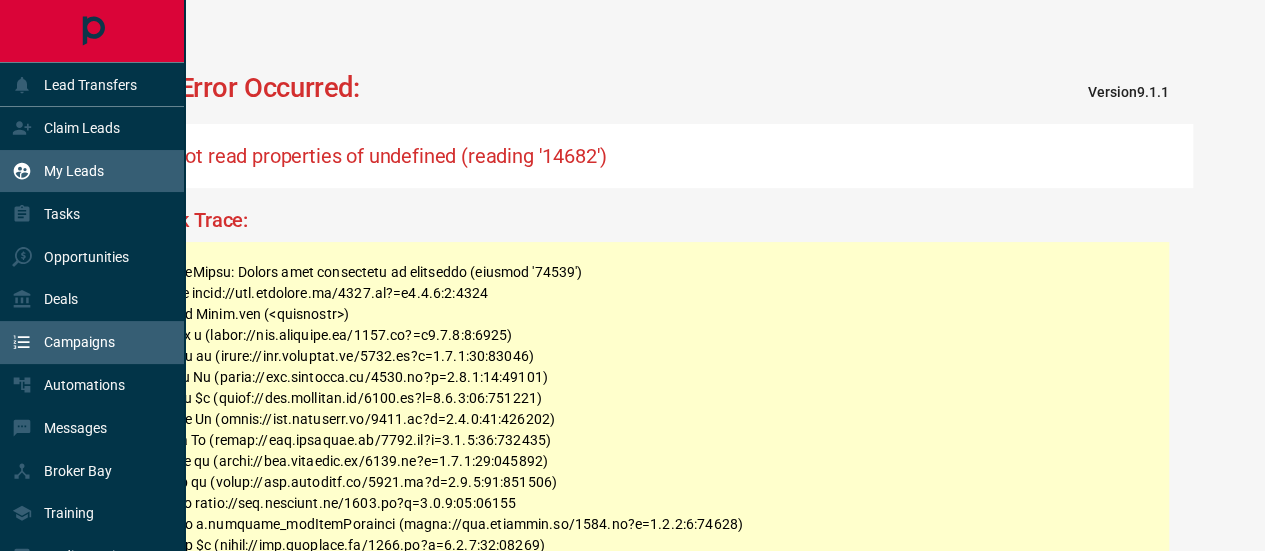 click on "My Leads" at bounding box center (74, 171) 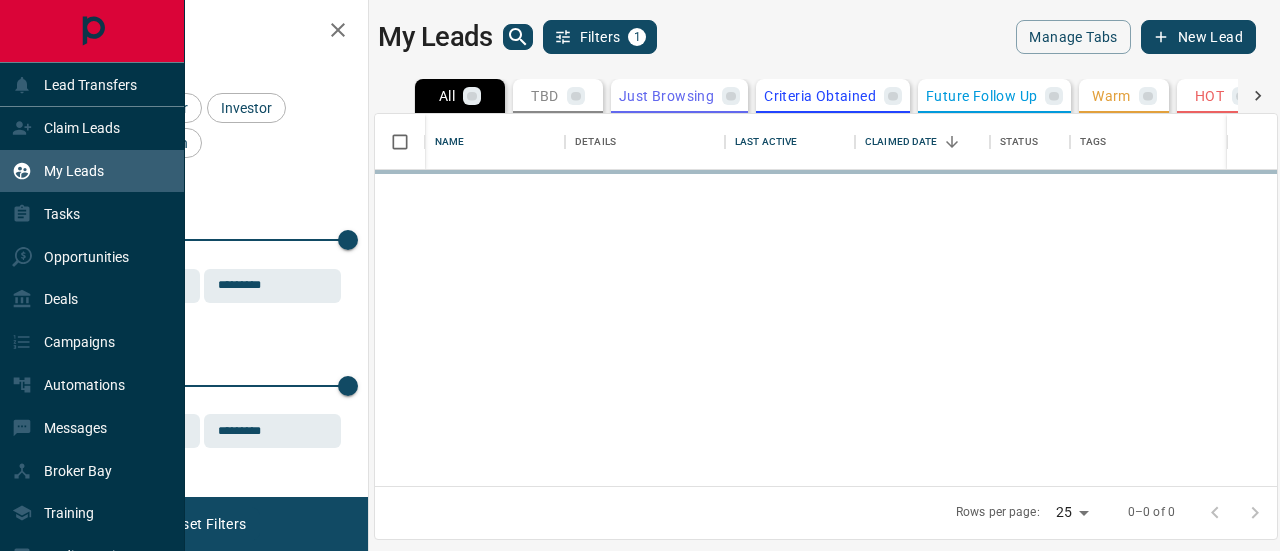 scroll, scrollTop: 16, scrollLeft: 16, axis: both 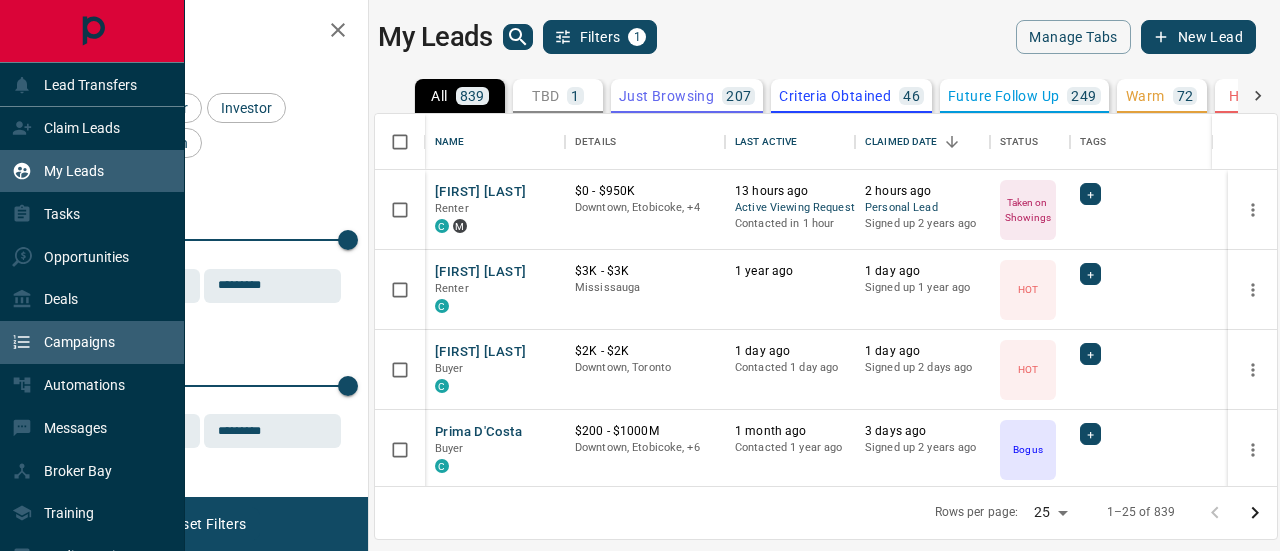 click on "Campaigns" at bounding box center (79, 342) 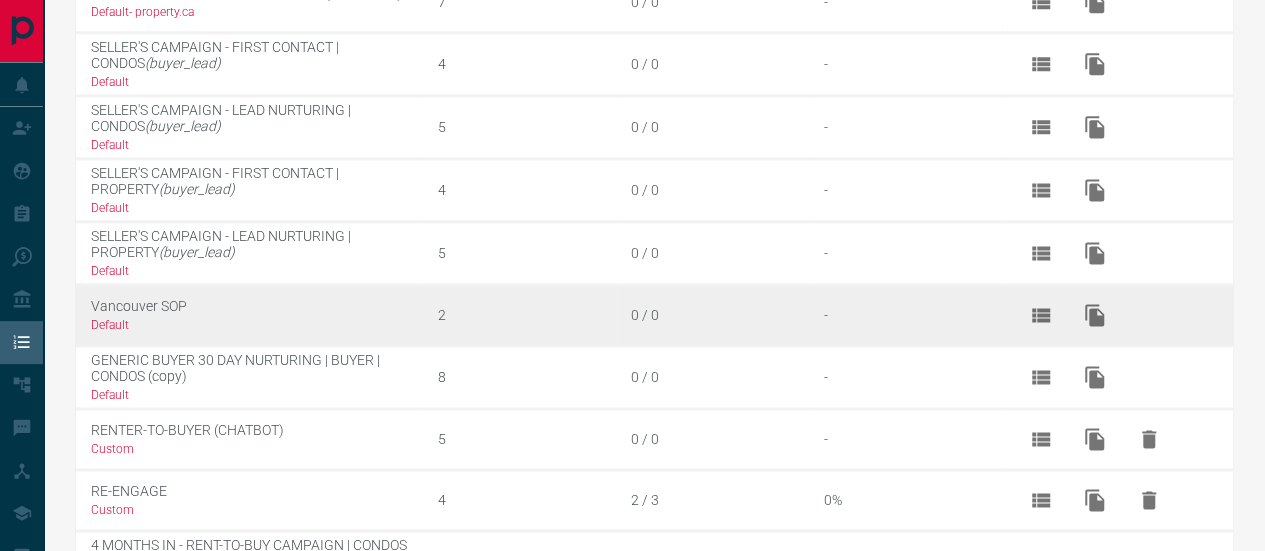 scroll, scrollTop: 1343, scrollLeft: 0, axis: vertical 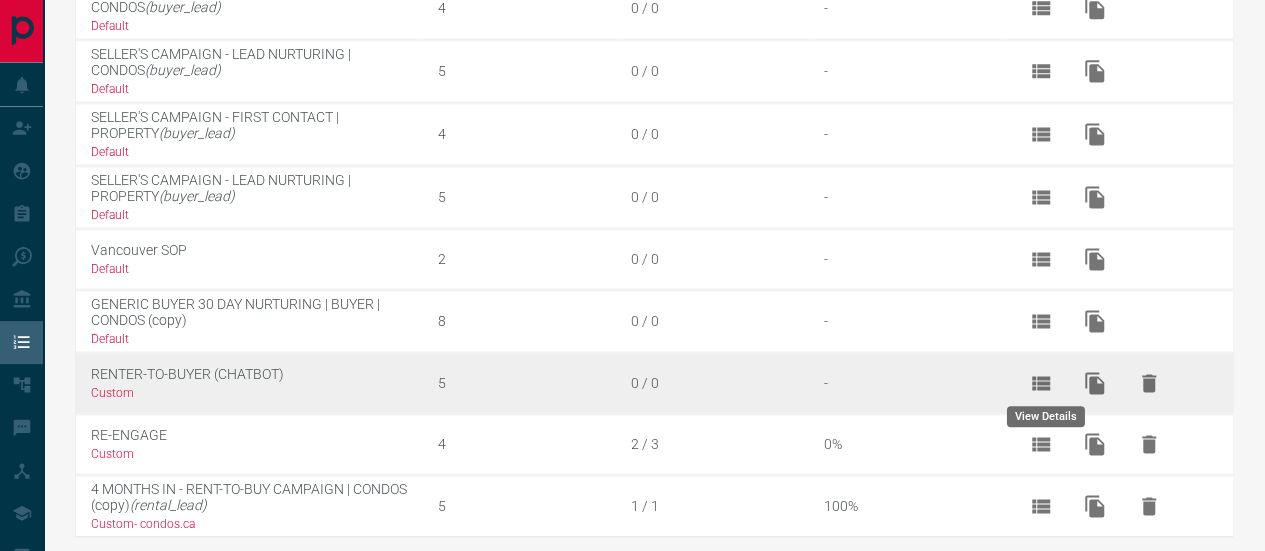 click 